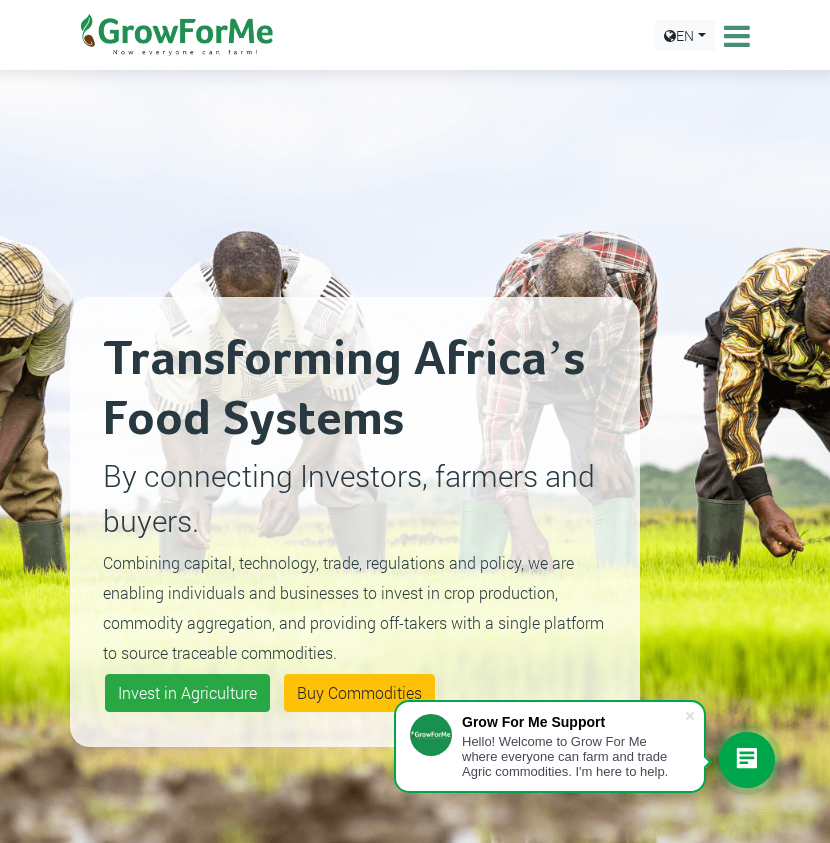 scroll, scrollTop: 0, scrollLeft: 0, axis: both 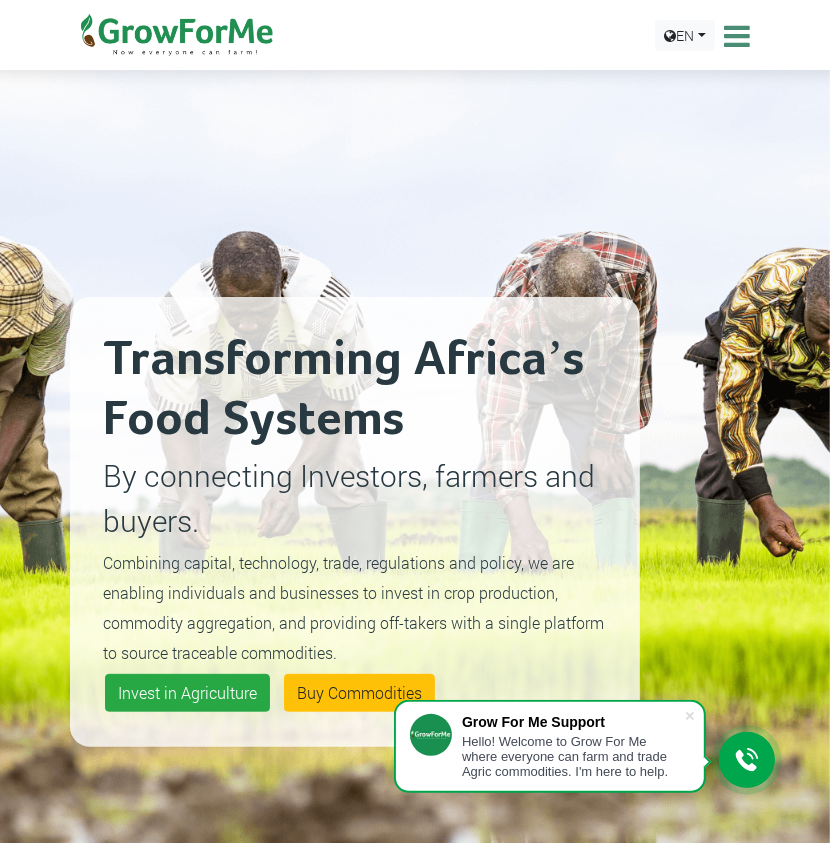 click at bounding box center (734, 36) 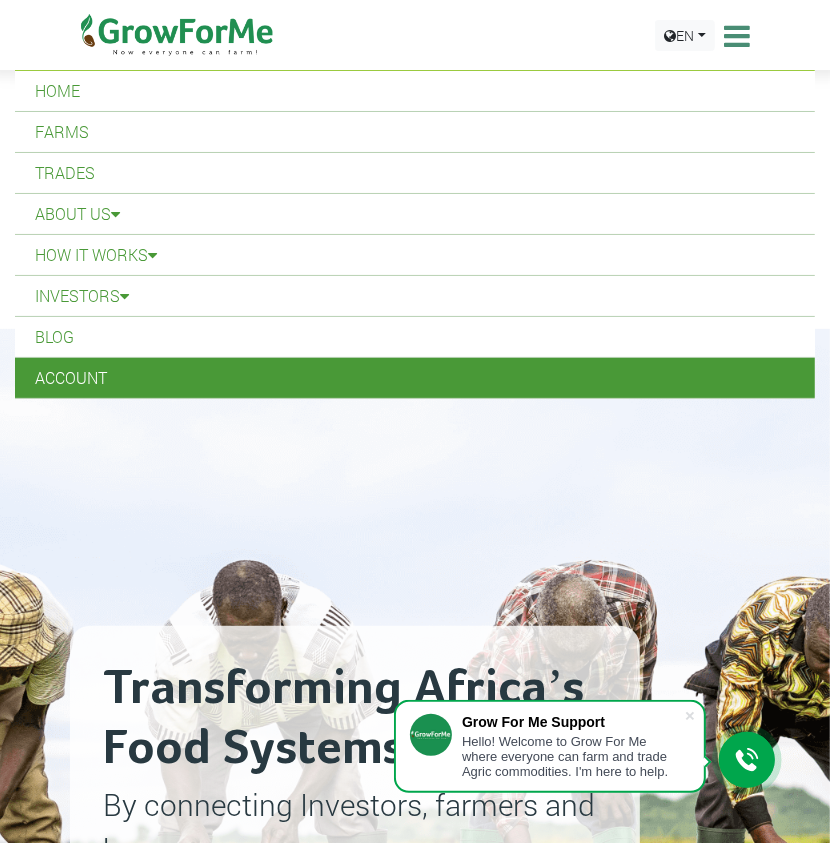 click on "Account" at bounding box center (415, 378) 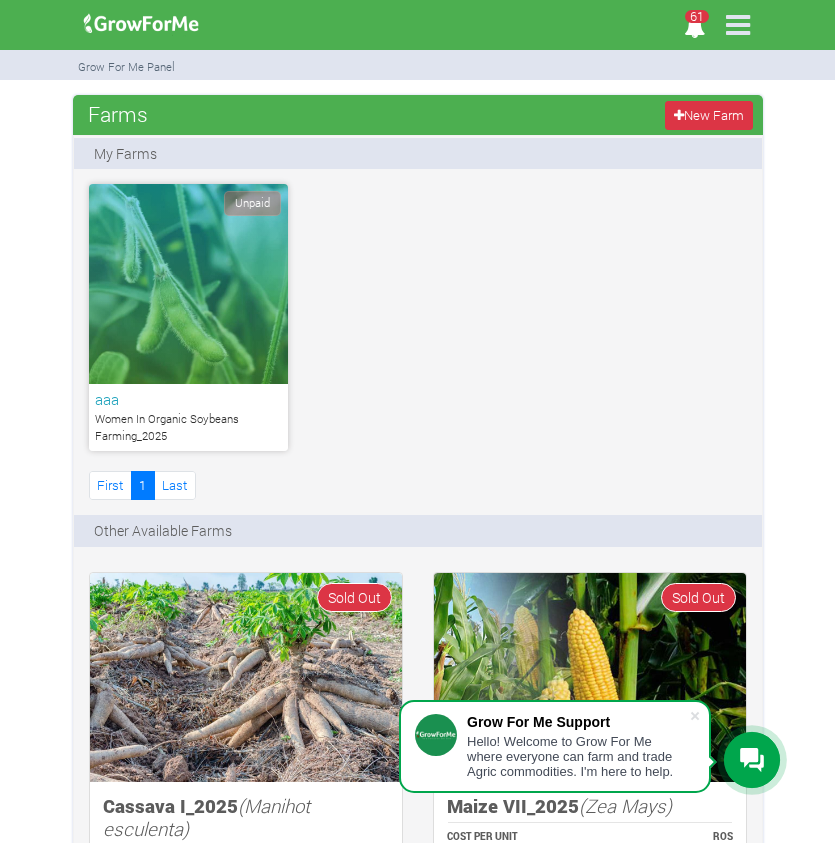 scroll, scrollTop: 0, scrollLeft: 0, axis: both 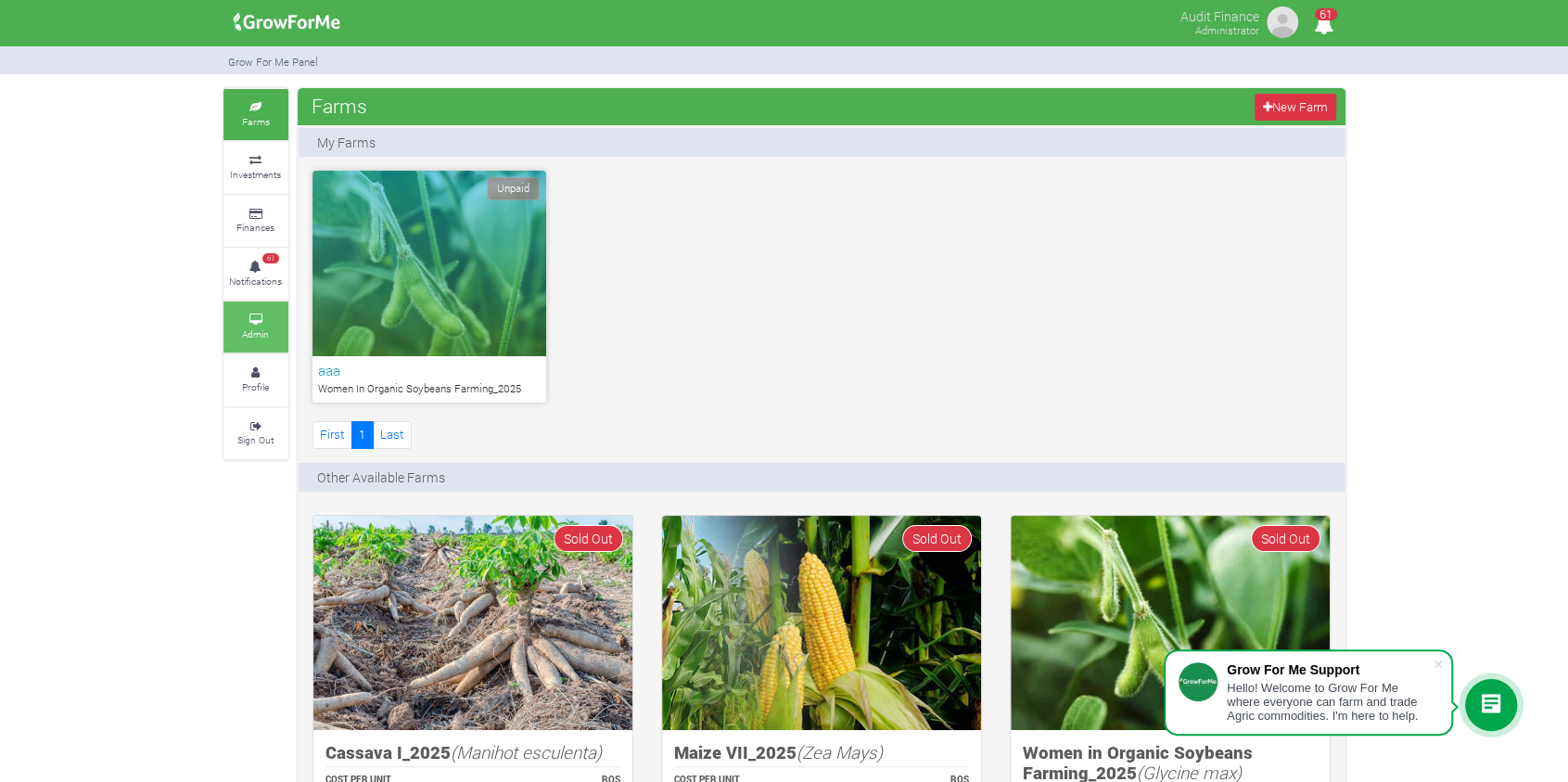 click on "Admin" at bounding box center (256, 327) 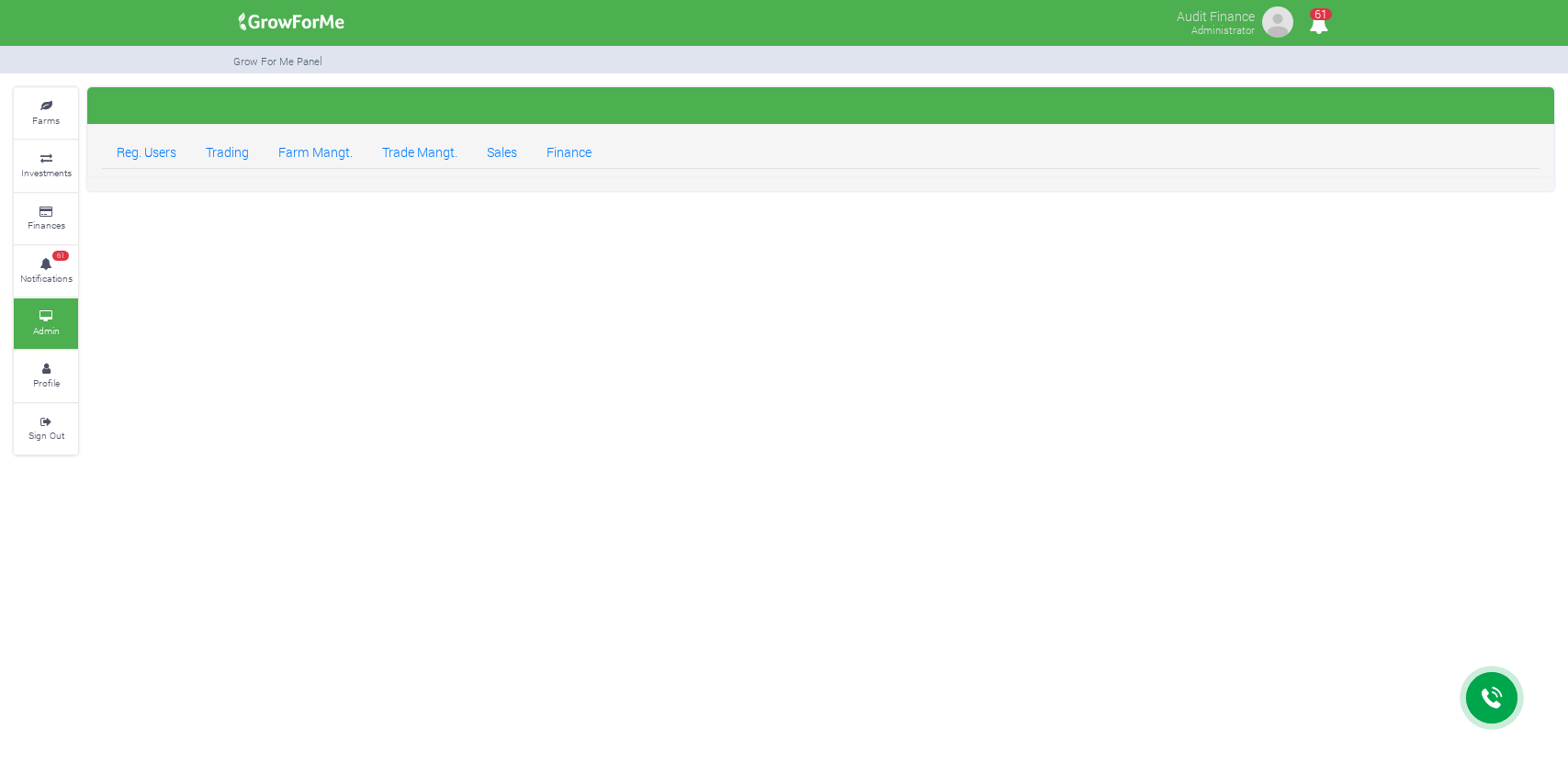 scroll, scrollTop: 0, scrollLeft: 0, axis: both 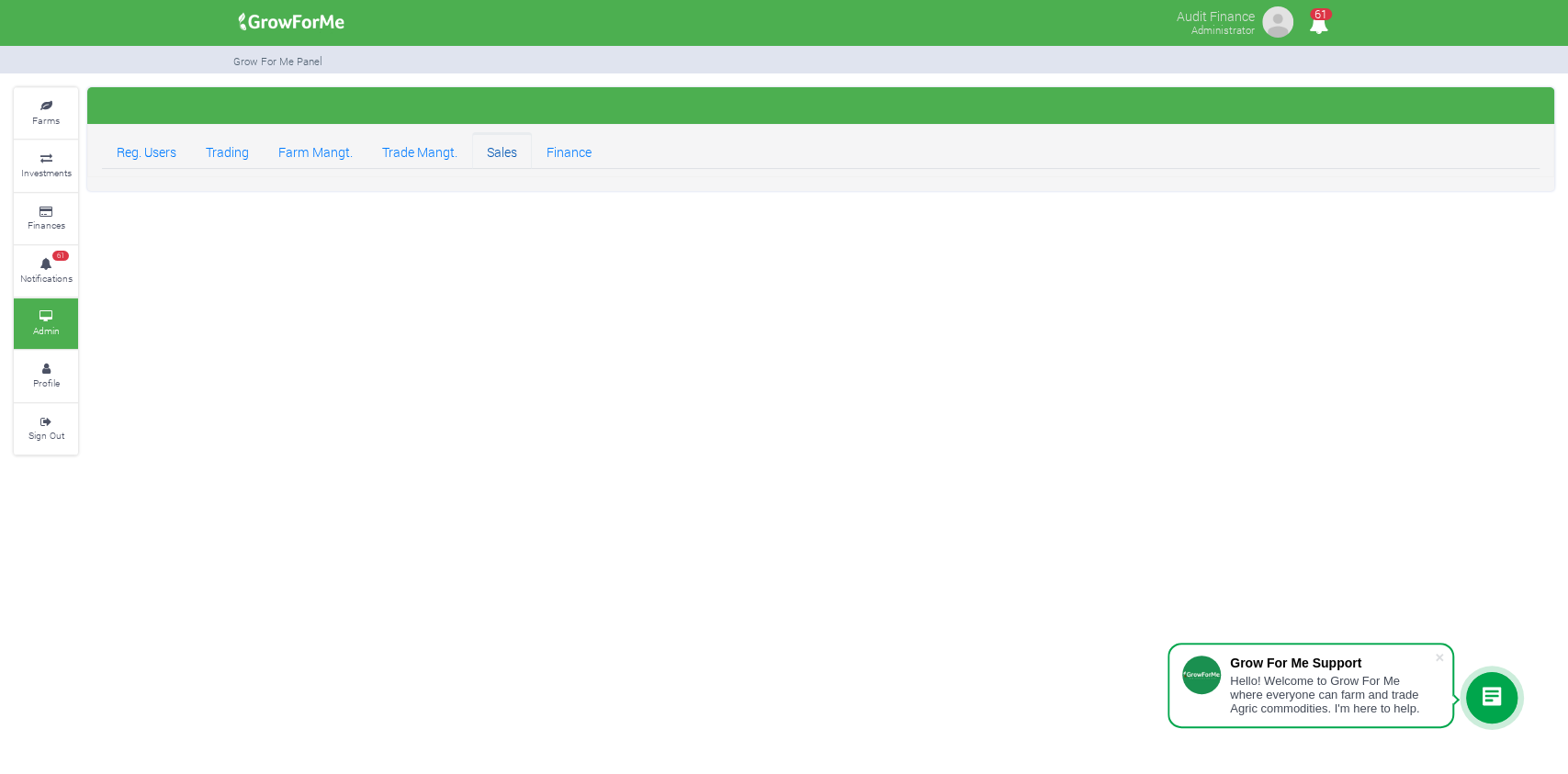 click on "Sales" at bounding box center (502, 151) 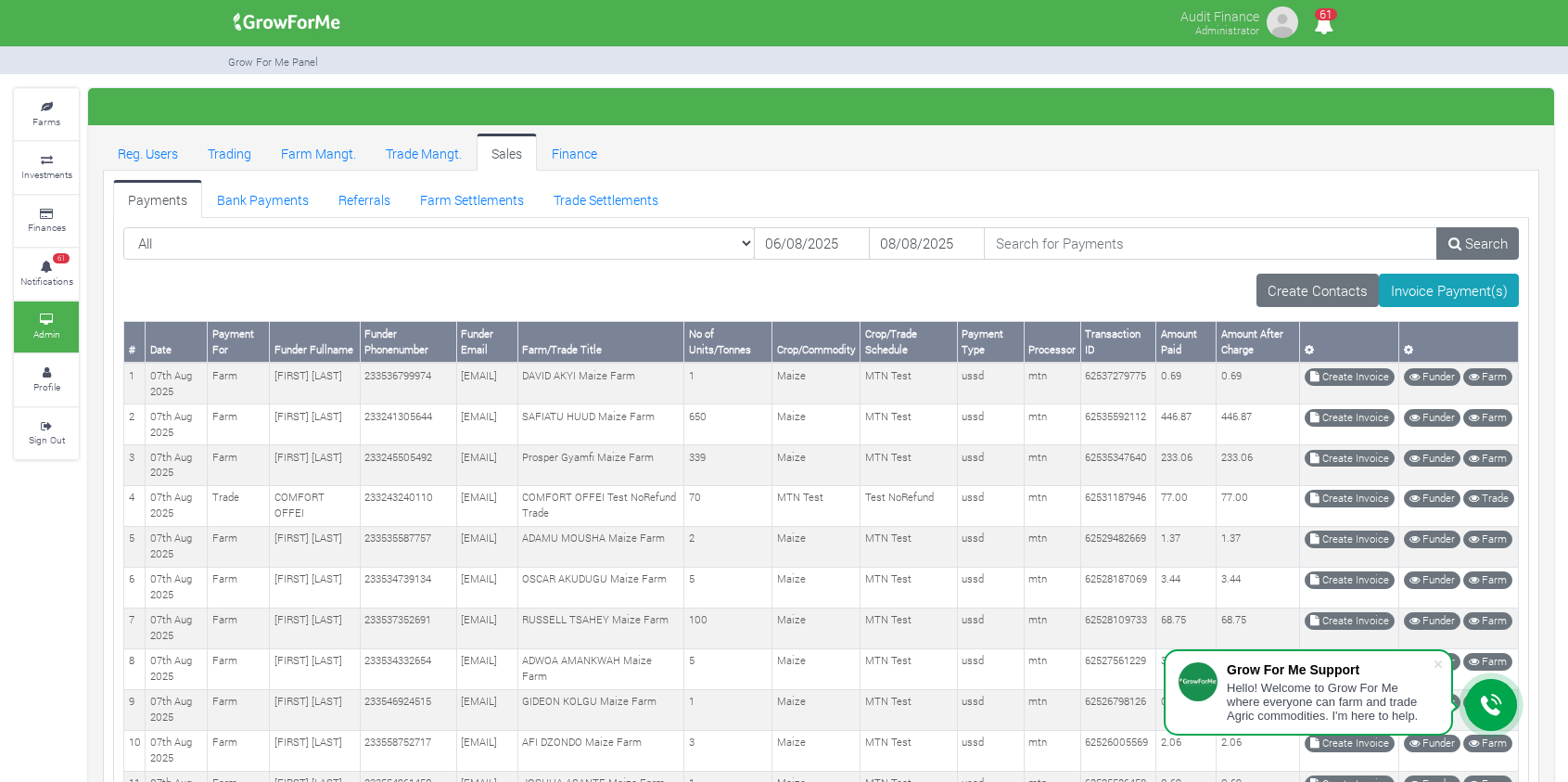 scroll, scrollTop: 0, scrollLeft: 0, axis: both 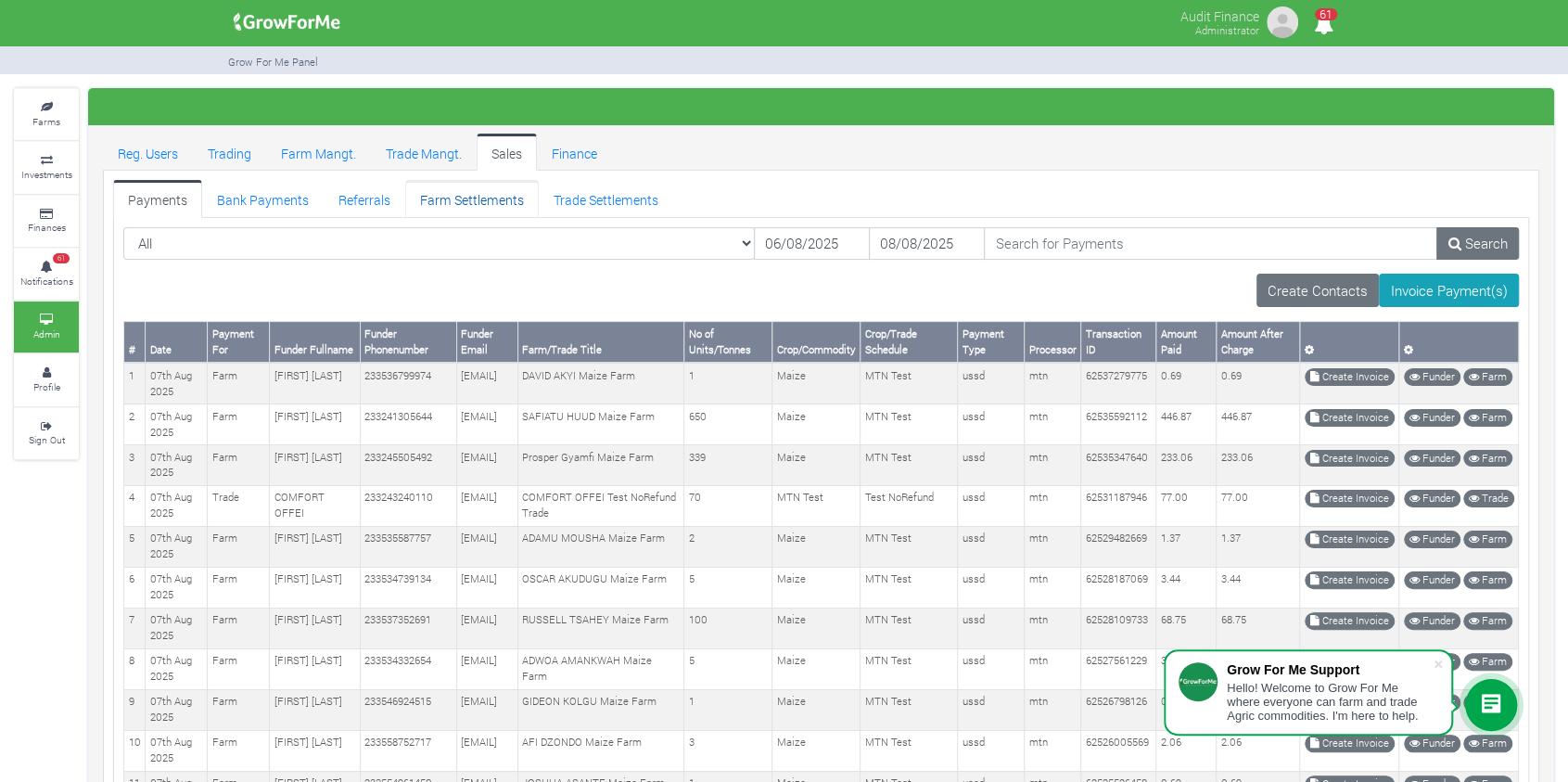 click on "Farm Settlements" at bounding box center [472, 199] 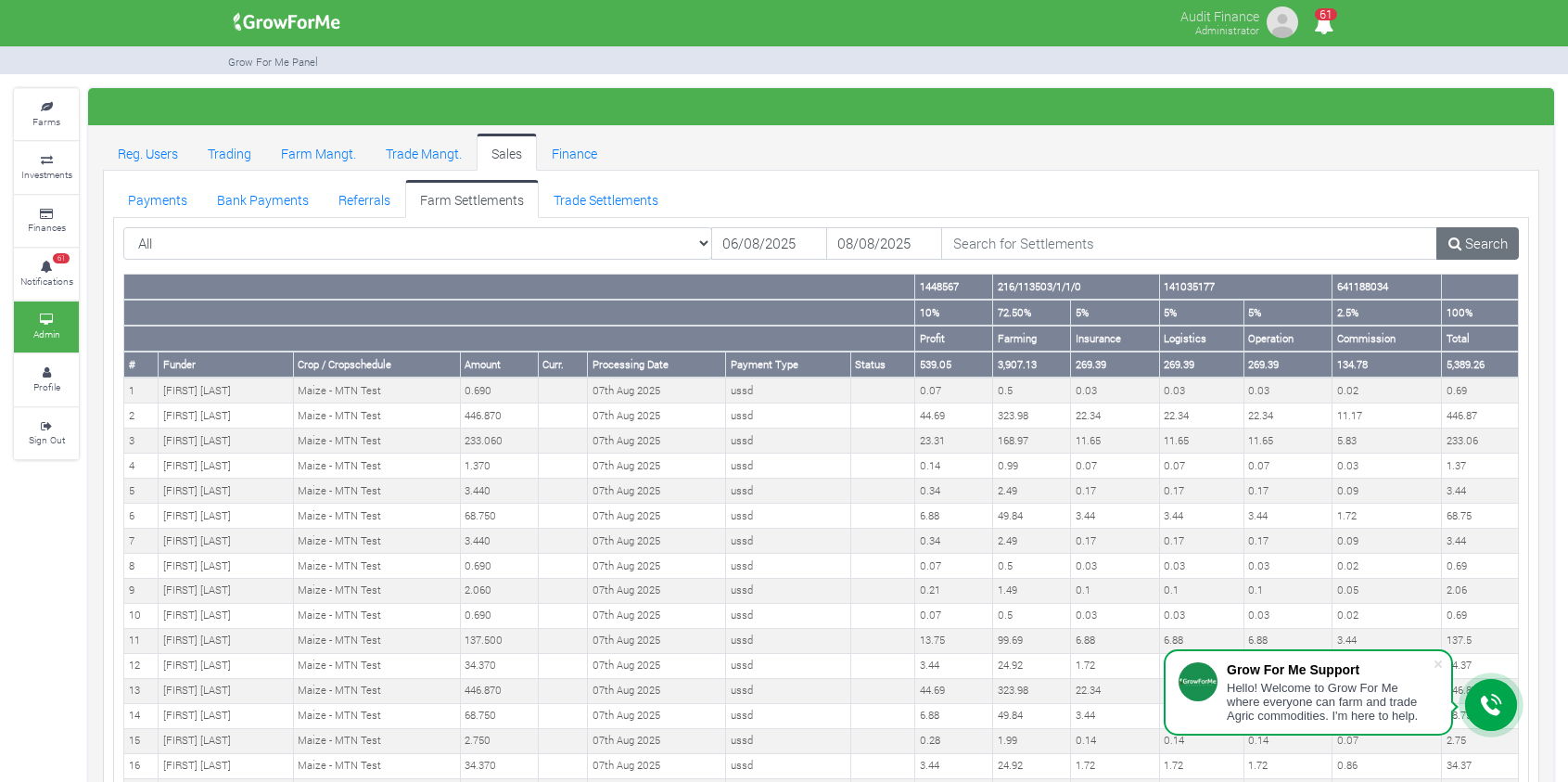 scroll, scrollTop: 372, scrollLeft: 0, axis: vertical 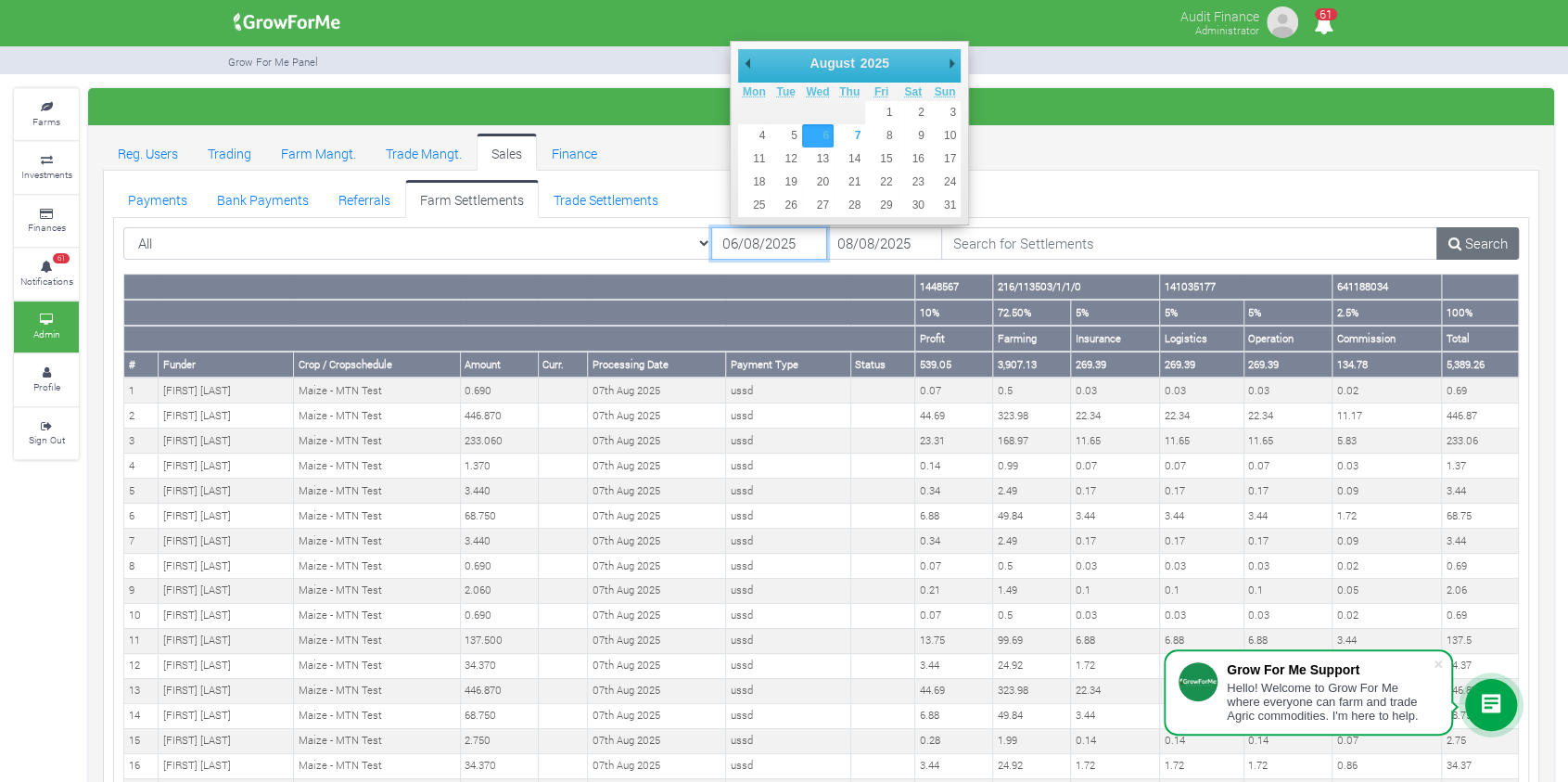 click on "06/08/2025" at bounding box center (769, 244) 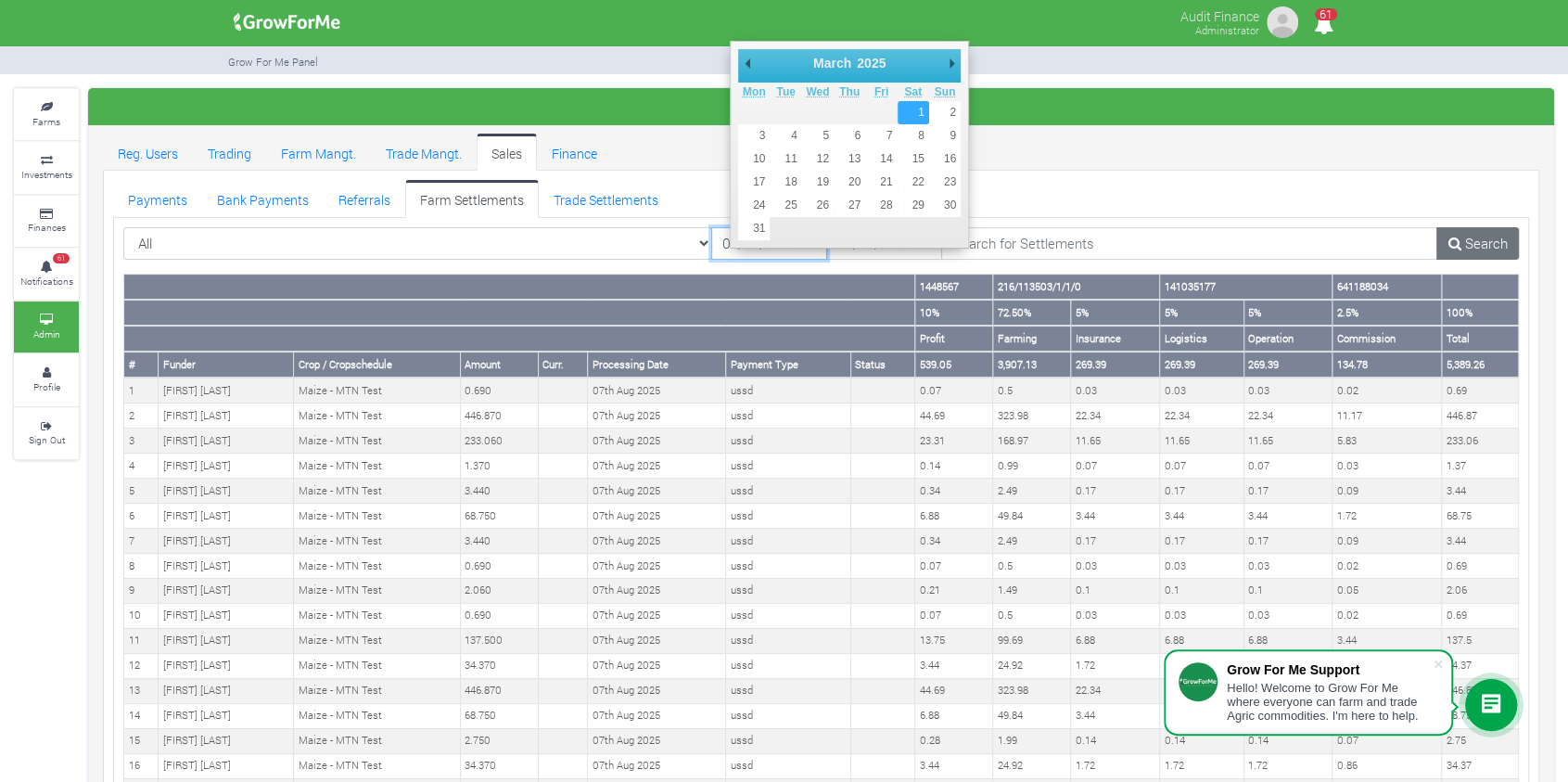 type on "01/03/2025" 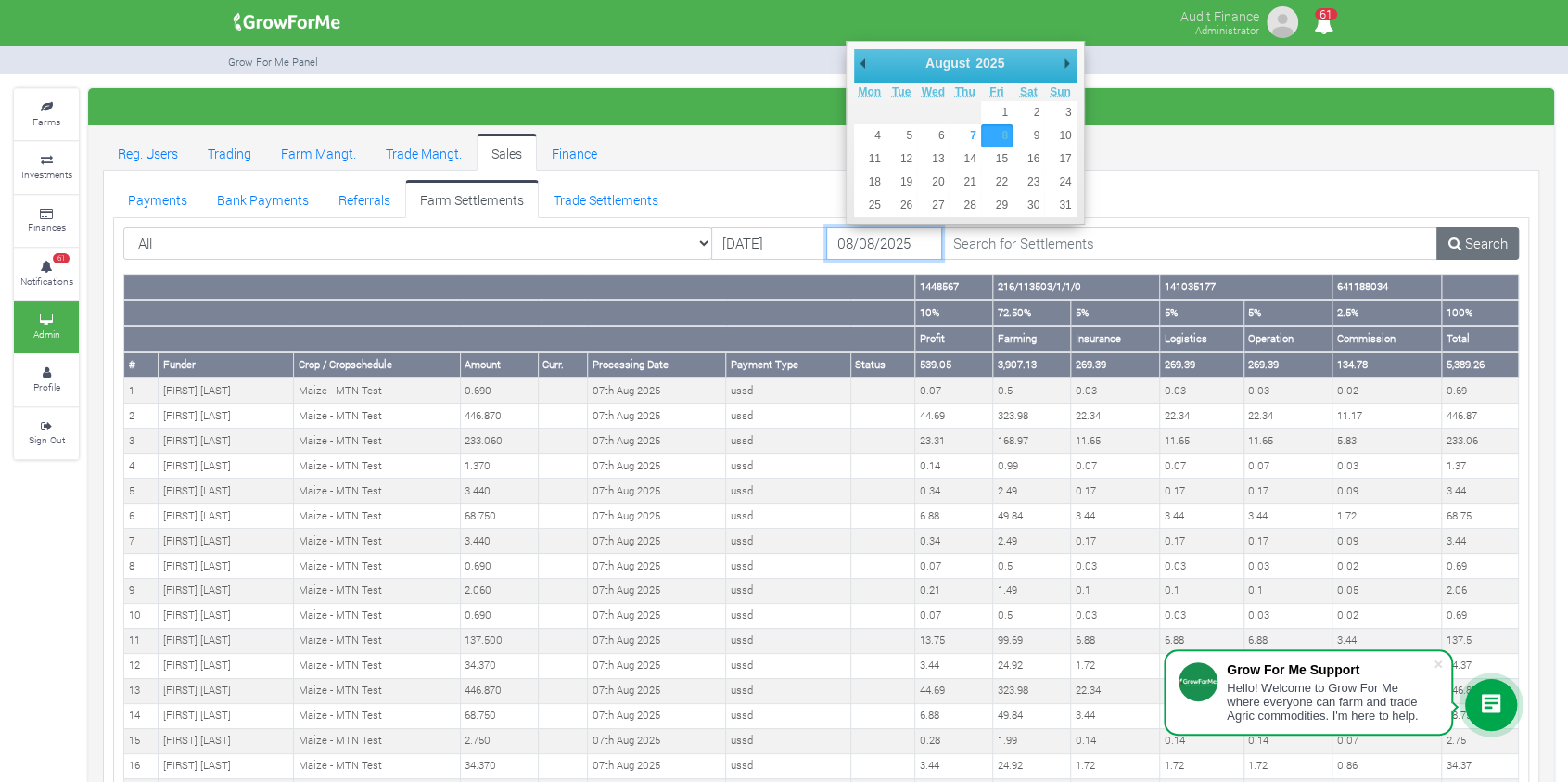 click on "08/08/2025" at bounding box center [884, 244] 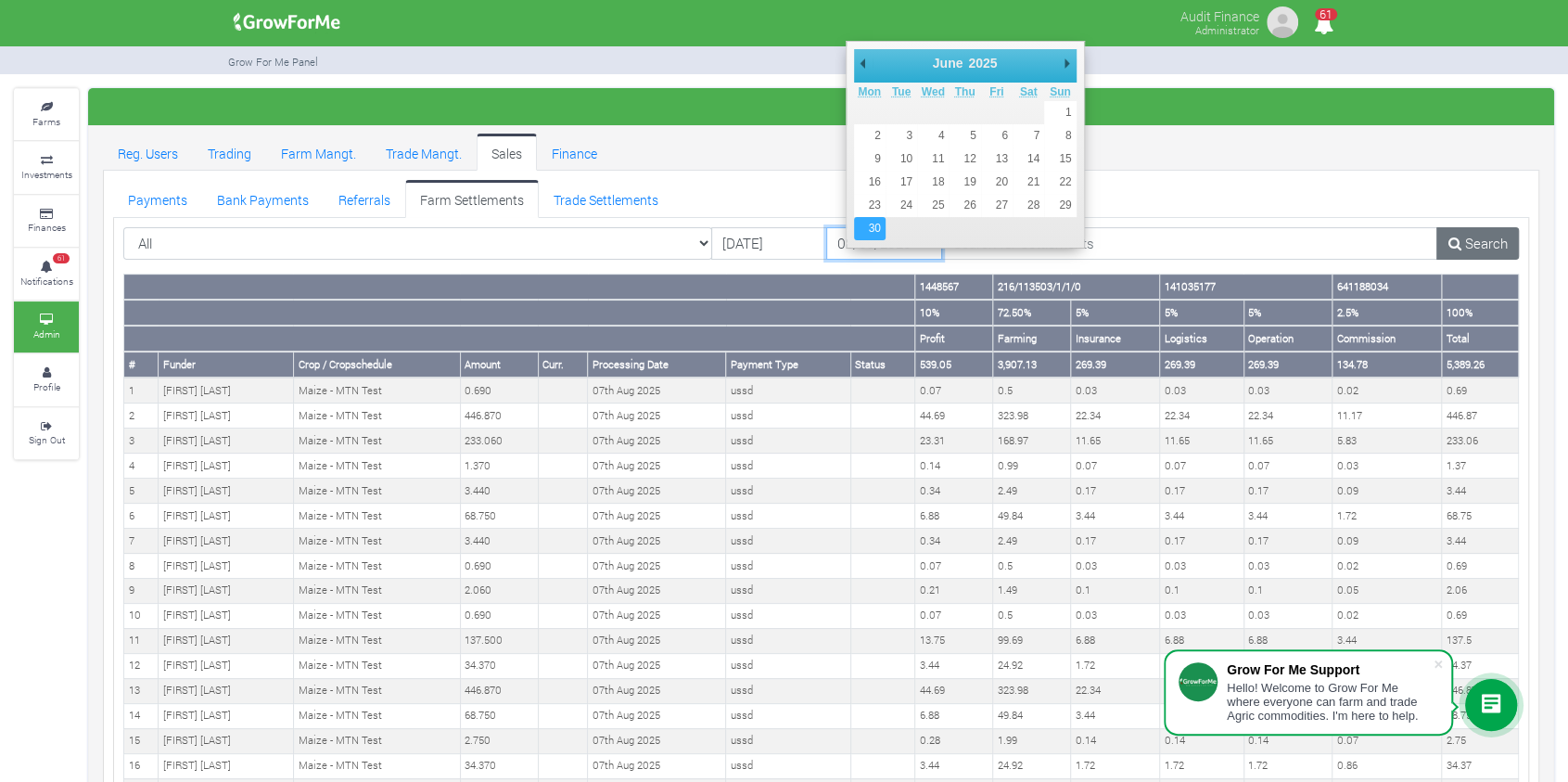 type on "30/06/2025" 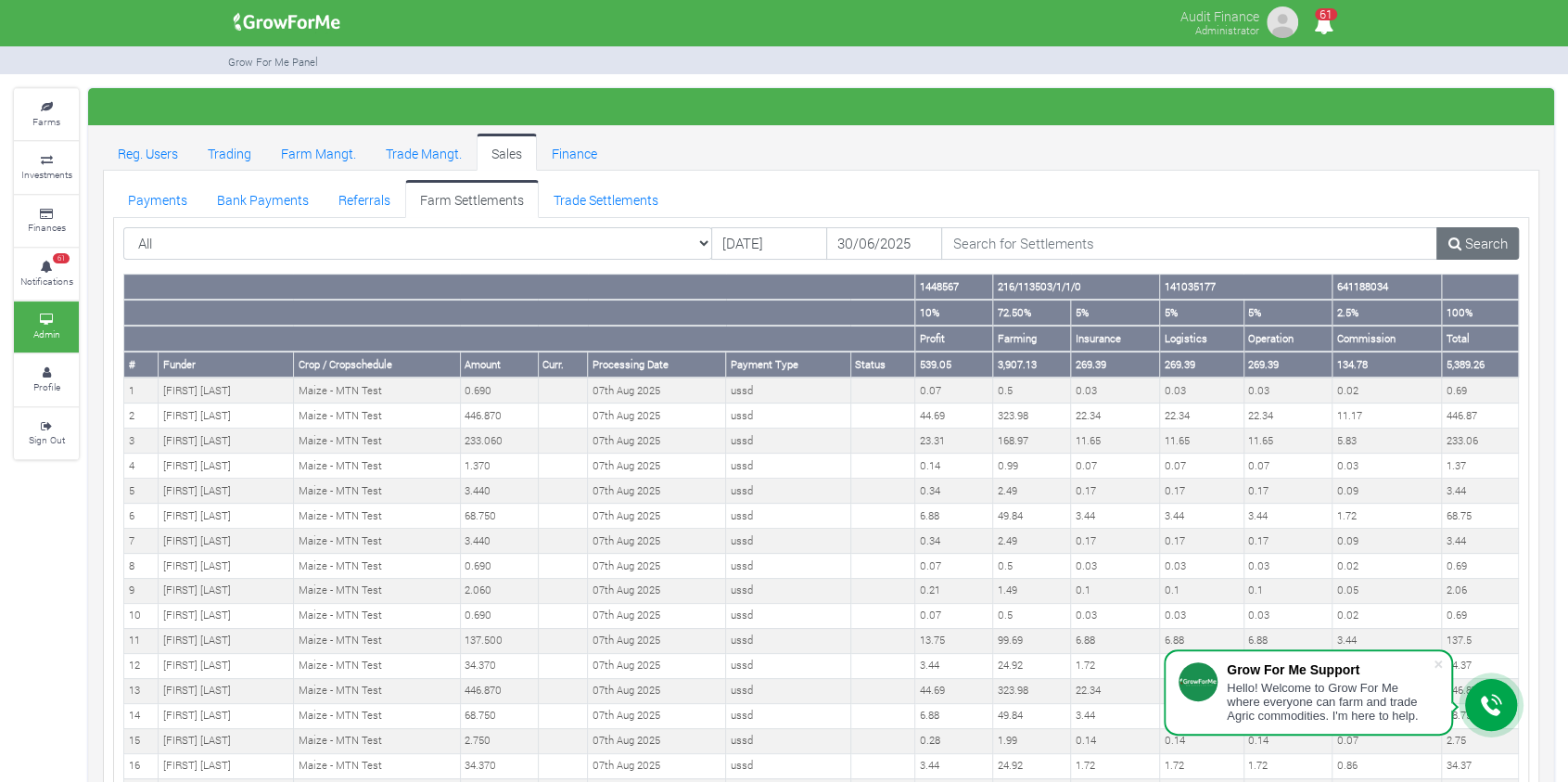 click on "Reg. Users
Trading
Farm Mangt.
Trade Mangt.
Sales
Finance" at bounding box center (821, 152) 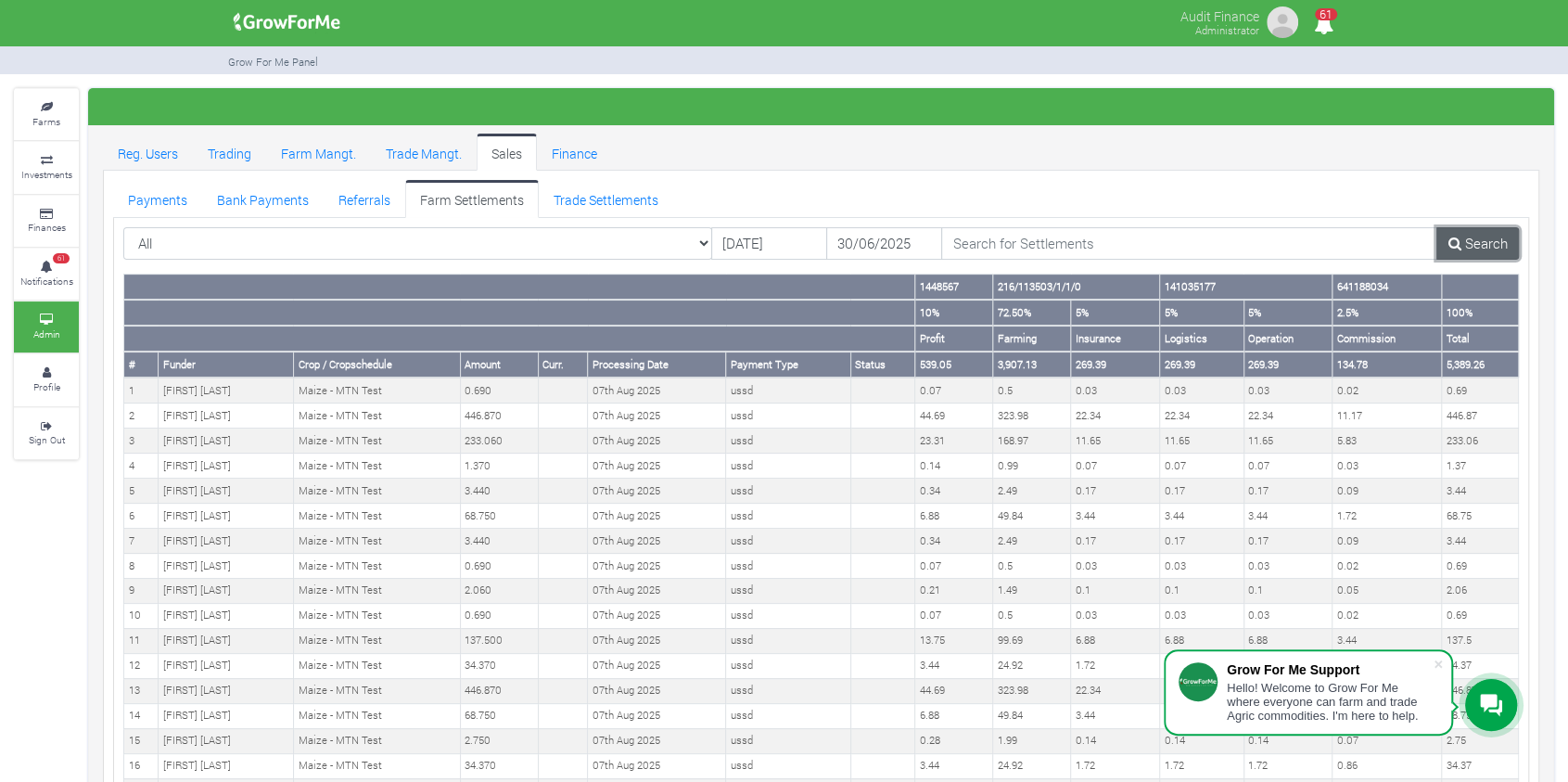 click at bounding box center [1455, 243] 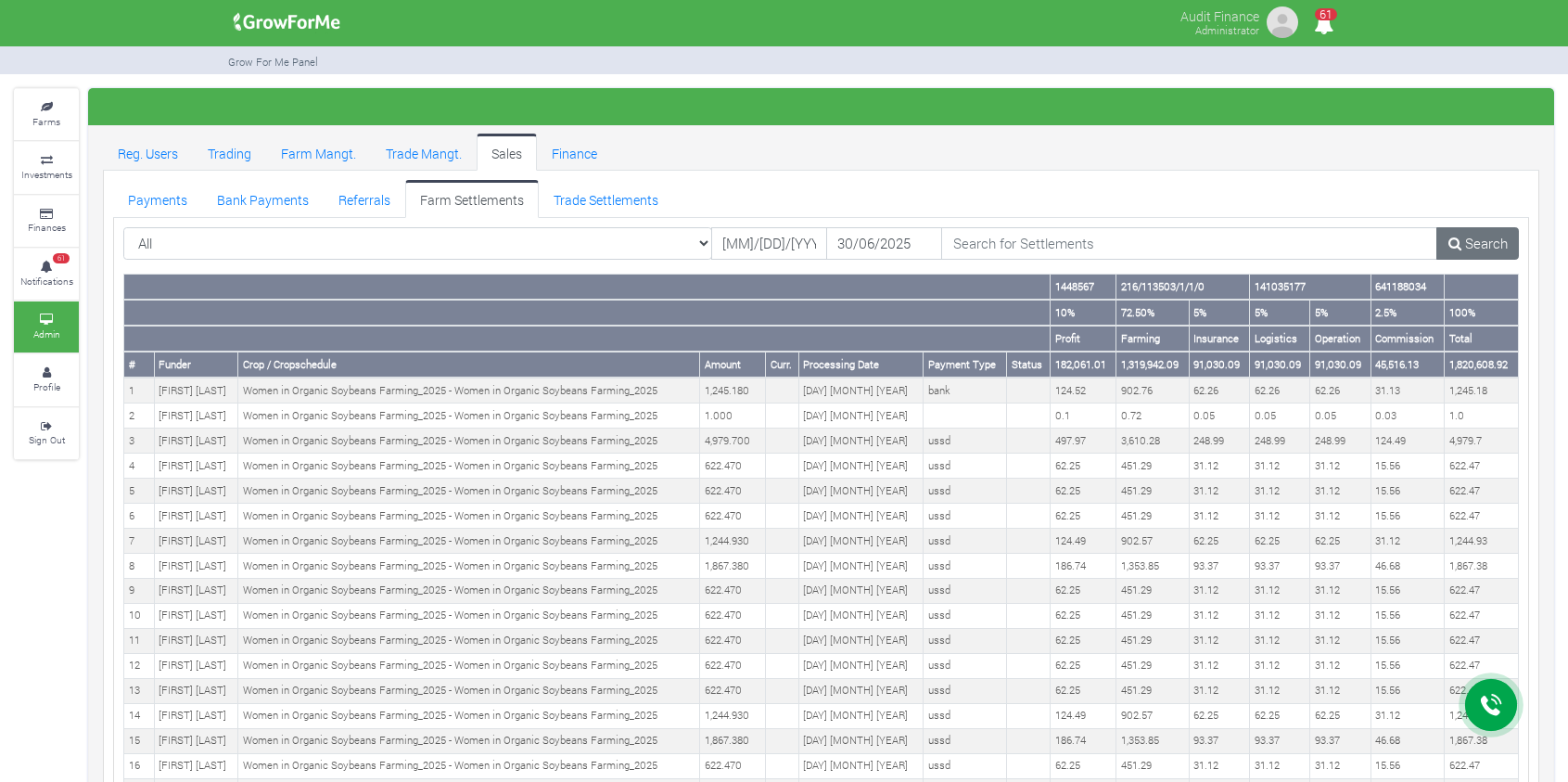 scroll, scrollTop: 0, scrollLeft: 0, axis: both 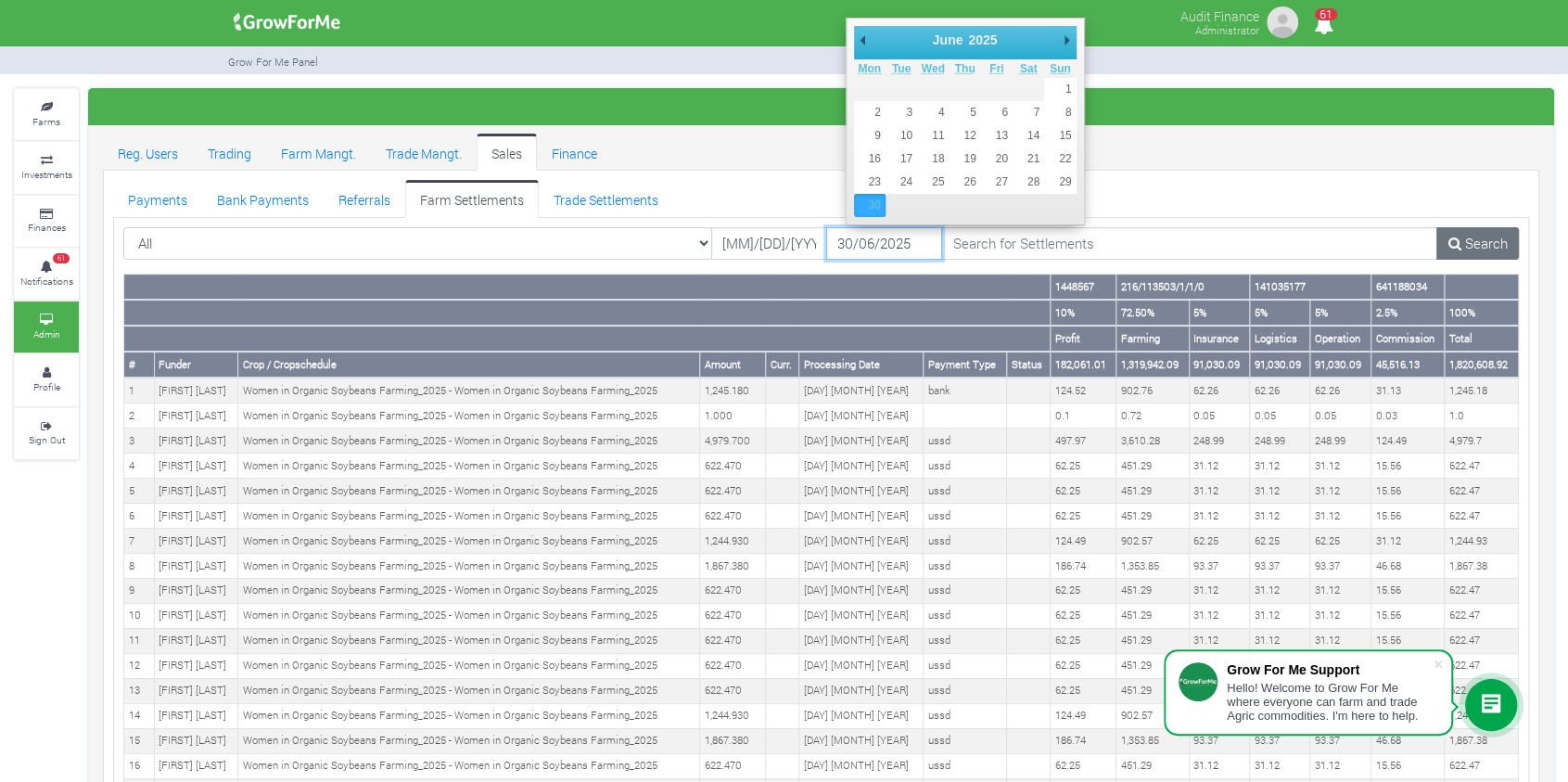 click on "30/06/2025" at bounding box center [884, 244] 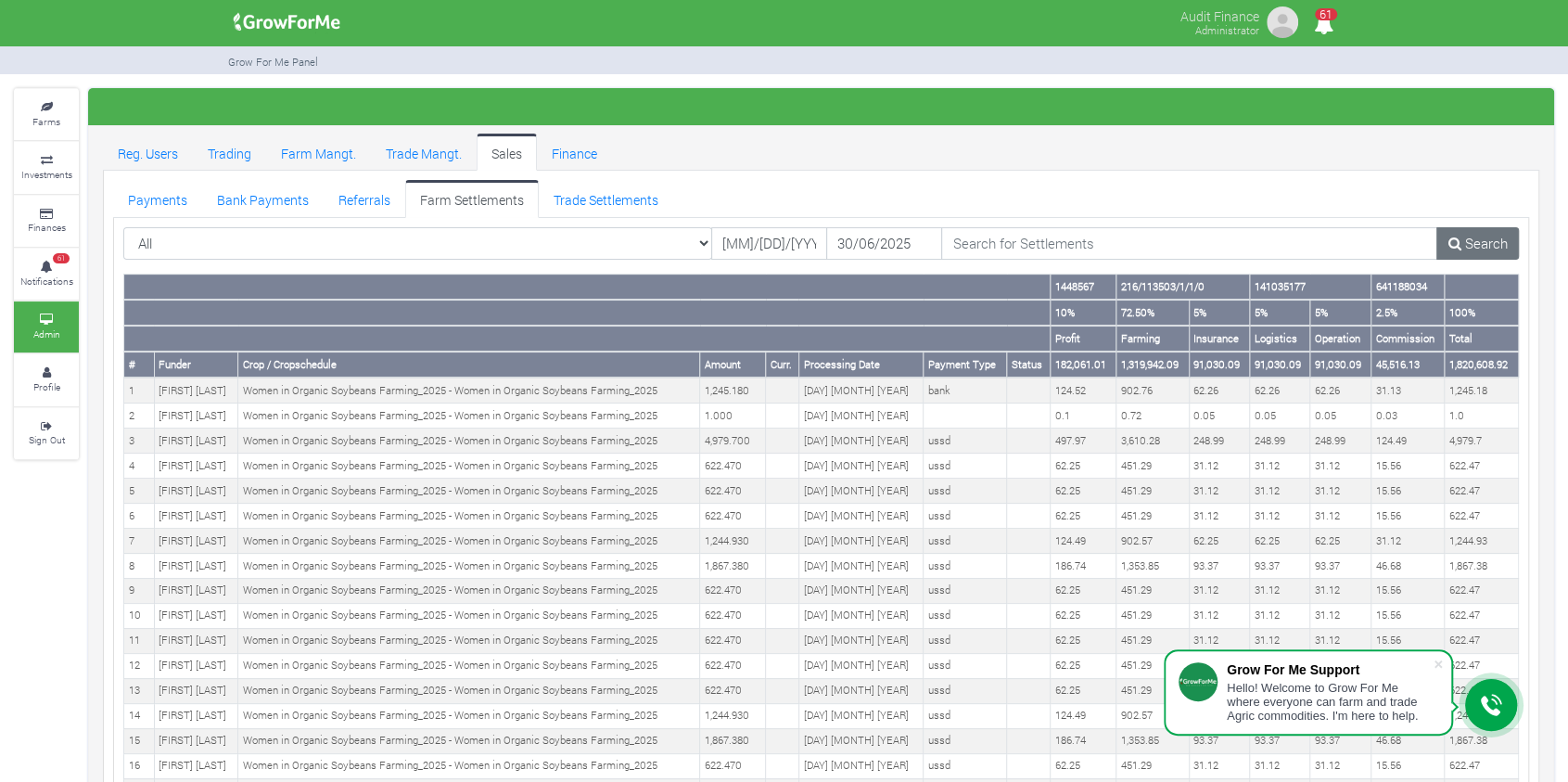 click on "Reg. Users
Trading
Farm Mangt.
Trade Mangt.
Sales
Finance" at bounding box center (821, 152) 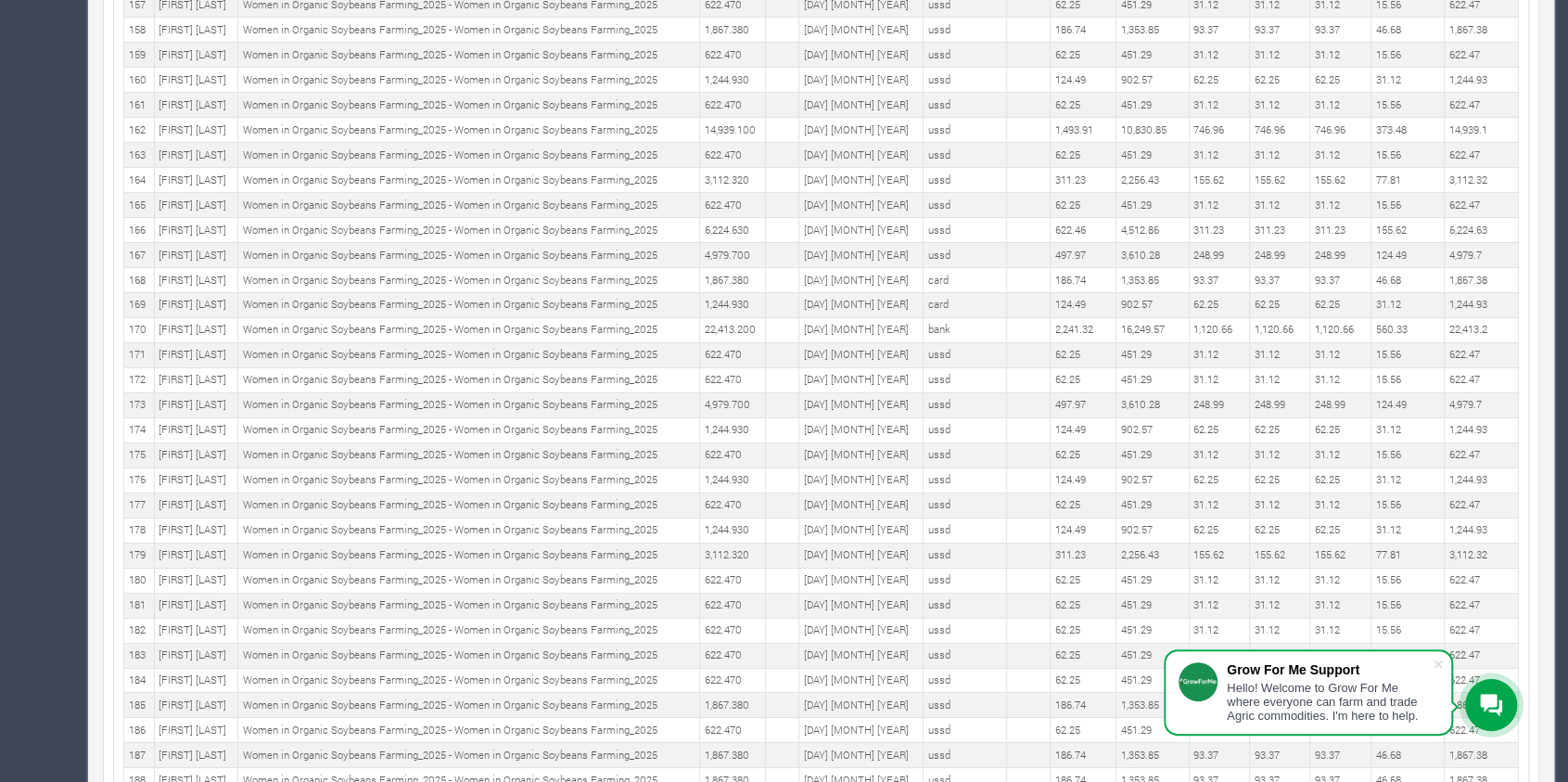 scroll, scrollTop: 4673, scrollLeft: 0, axis: vertical 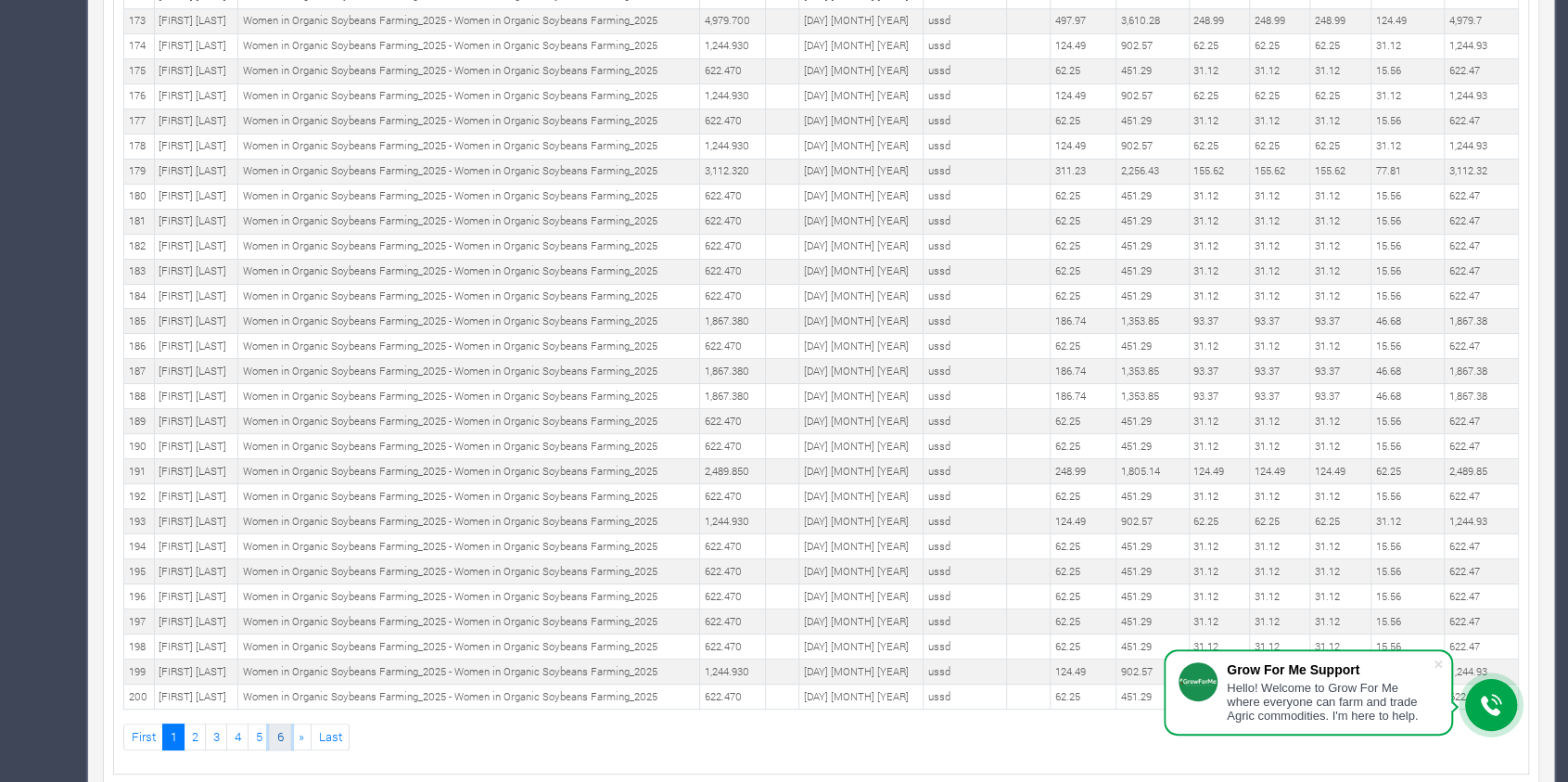 click on "6" at bounding box center [280, 737] 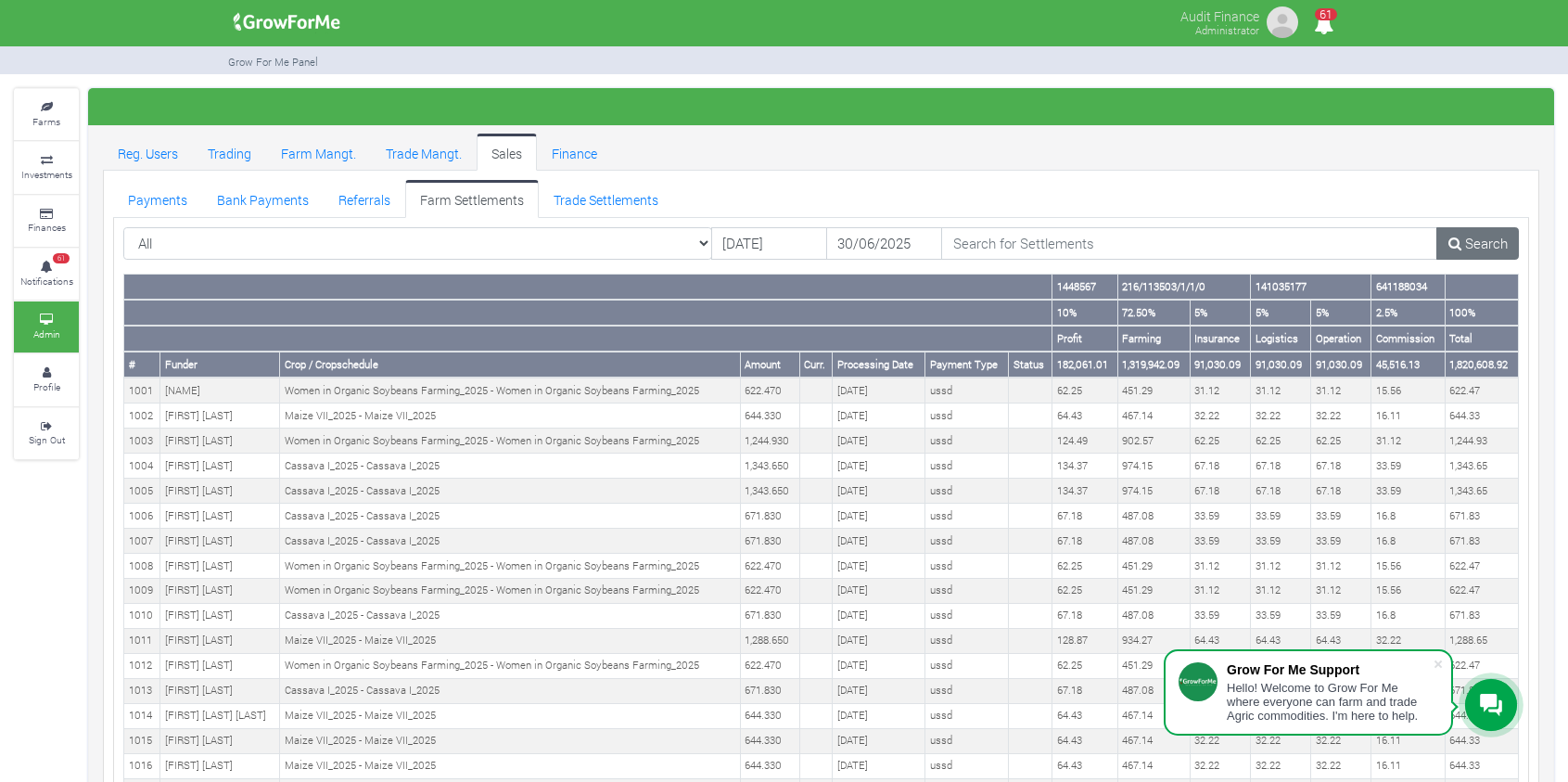 scroll, scrollTop: 0, scrollLeft: 0, axis: both 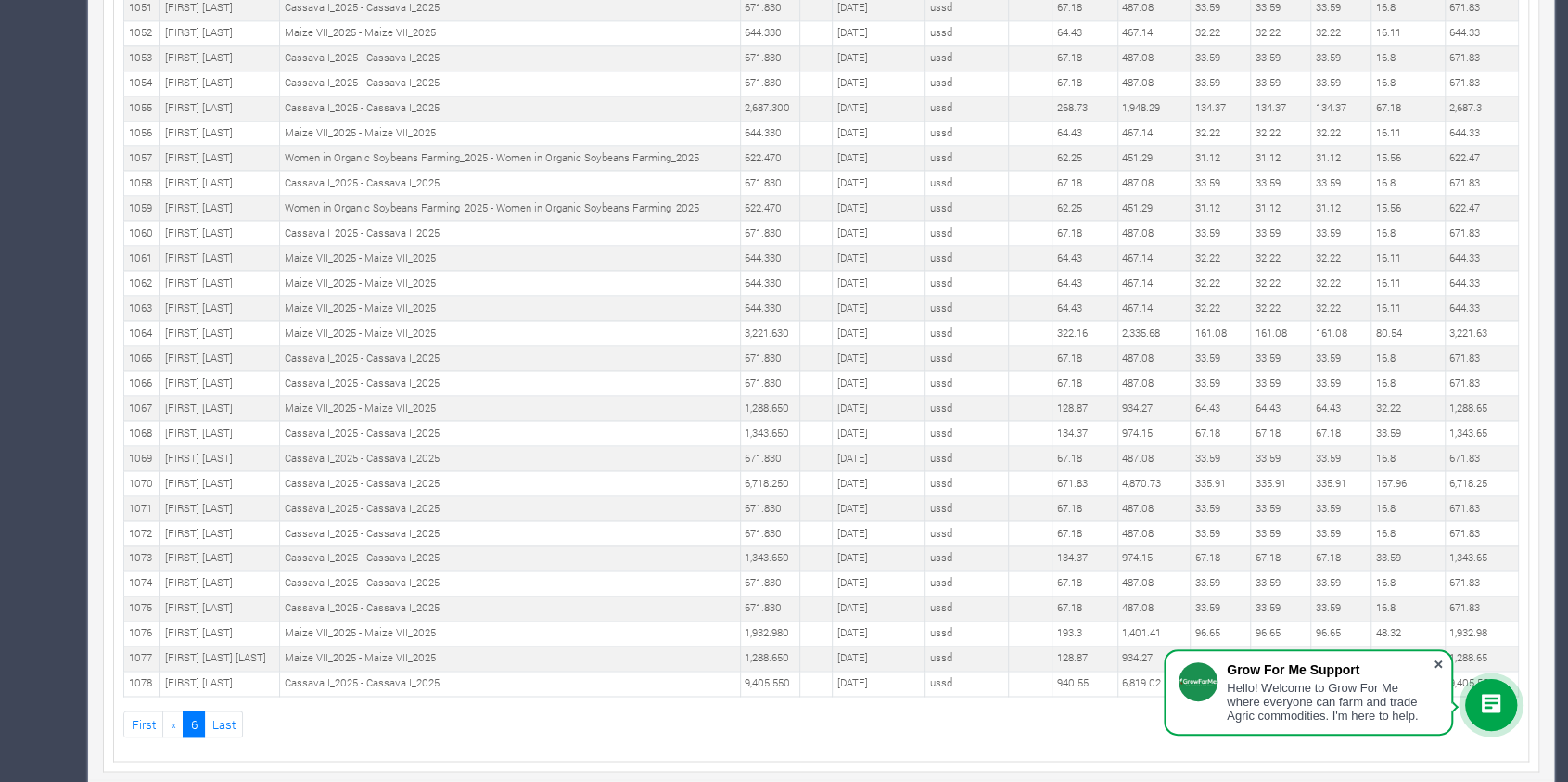 click at bounding box center [1438, 664] 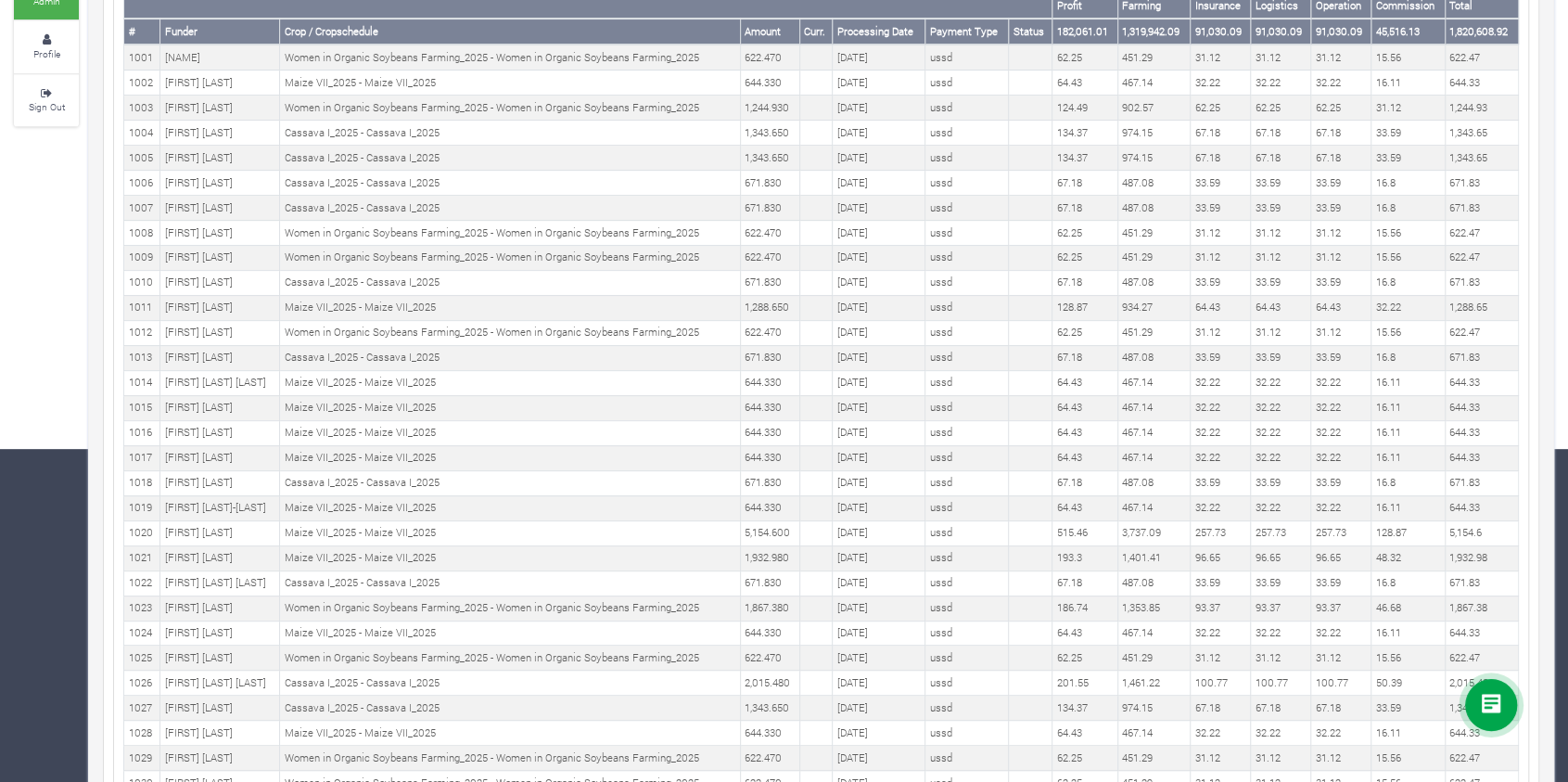 scroll, scrollTop: 0, scrollLeft: 0, axis: both 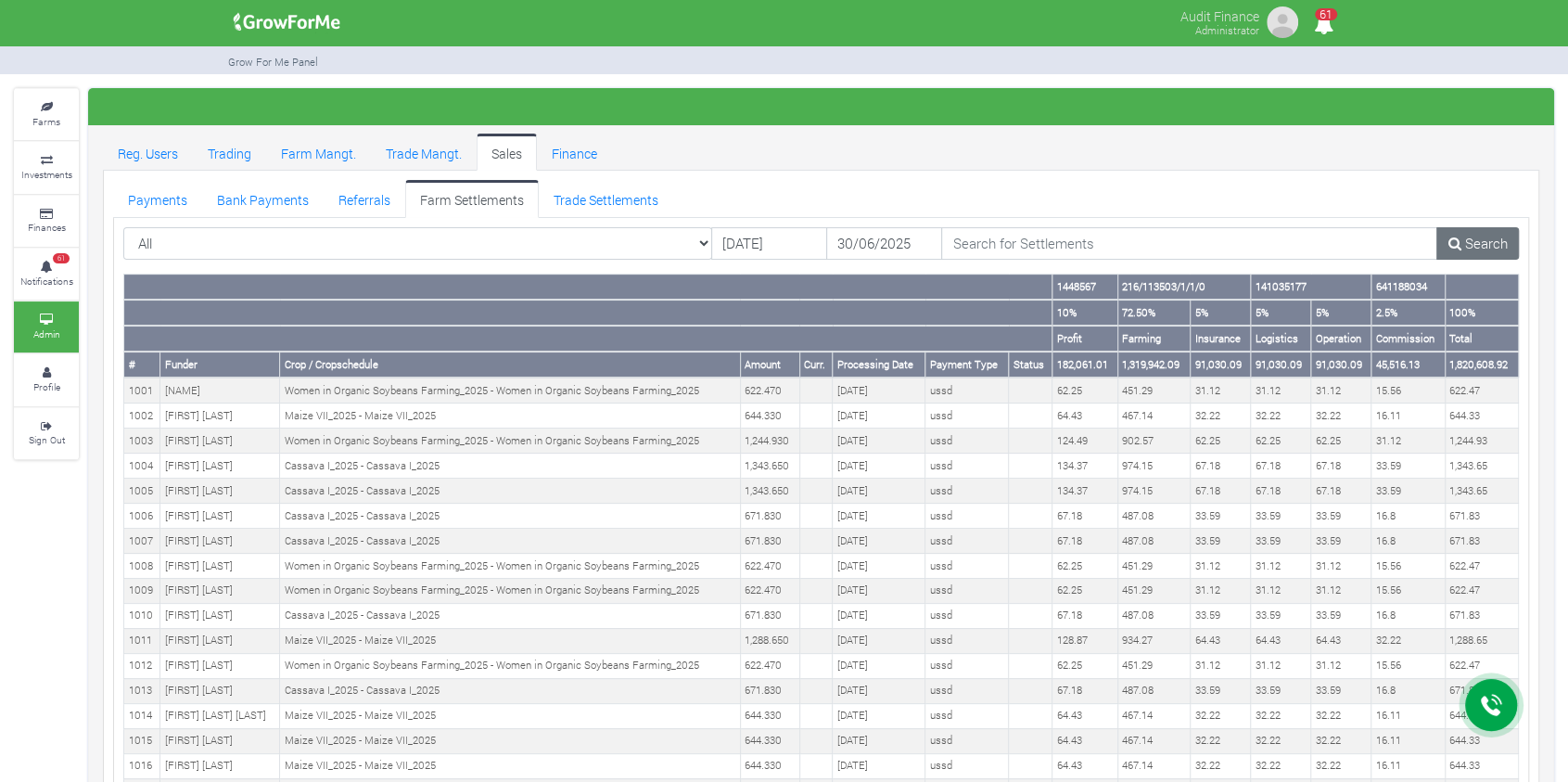 click on "1,820,608.92" at bounding box center [1481, 365] 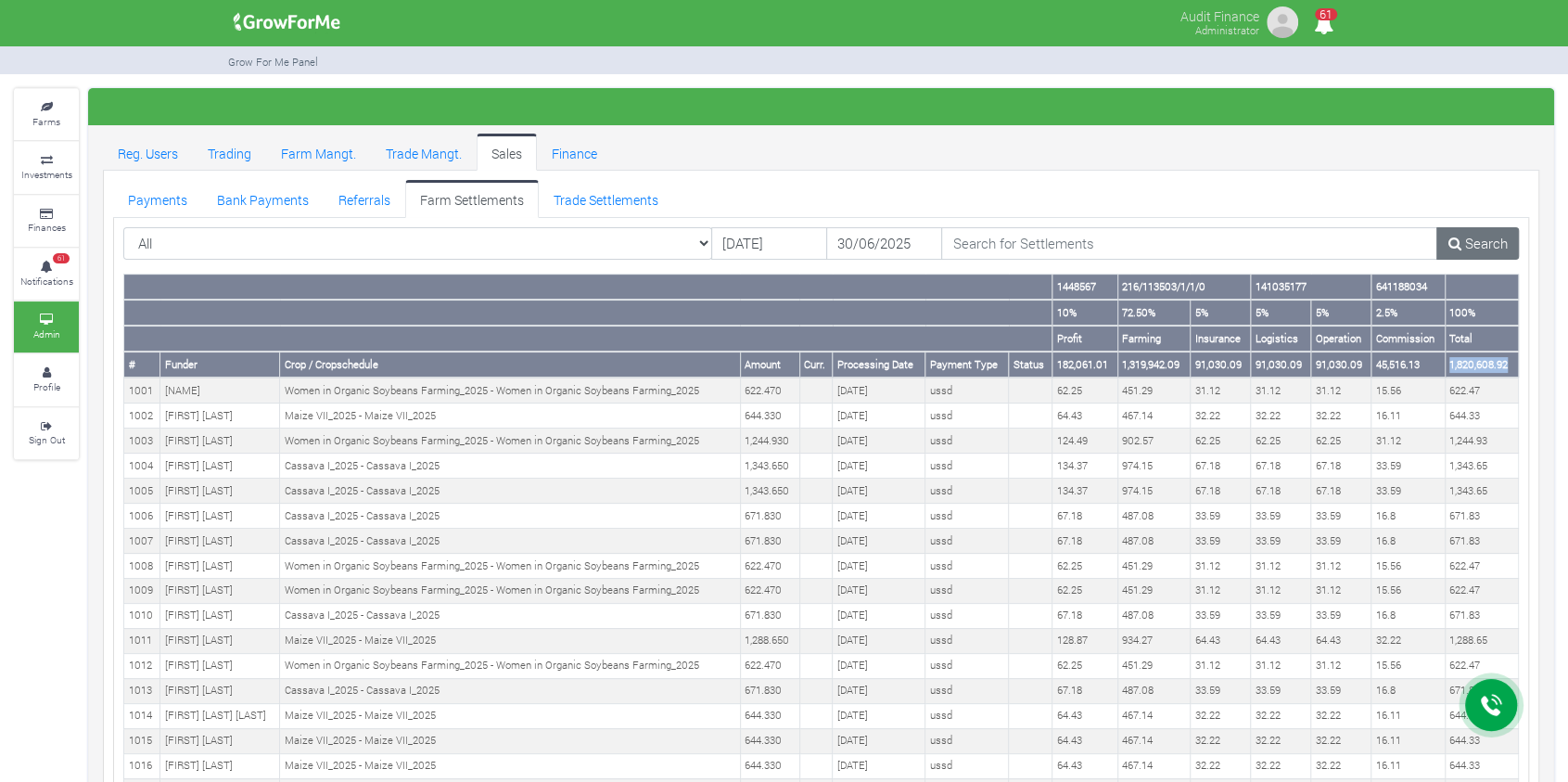 click on "1,820,608.92" at bounding box center [1481, 365] 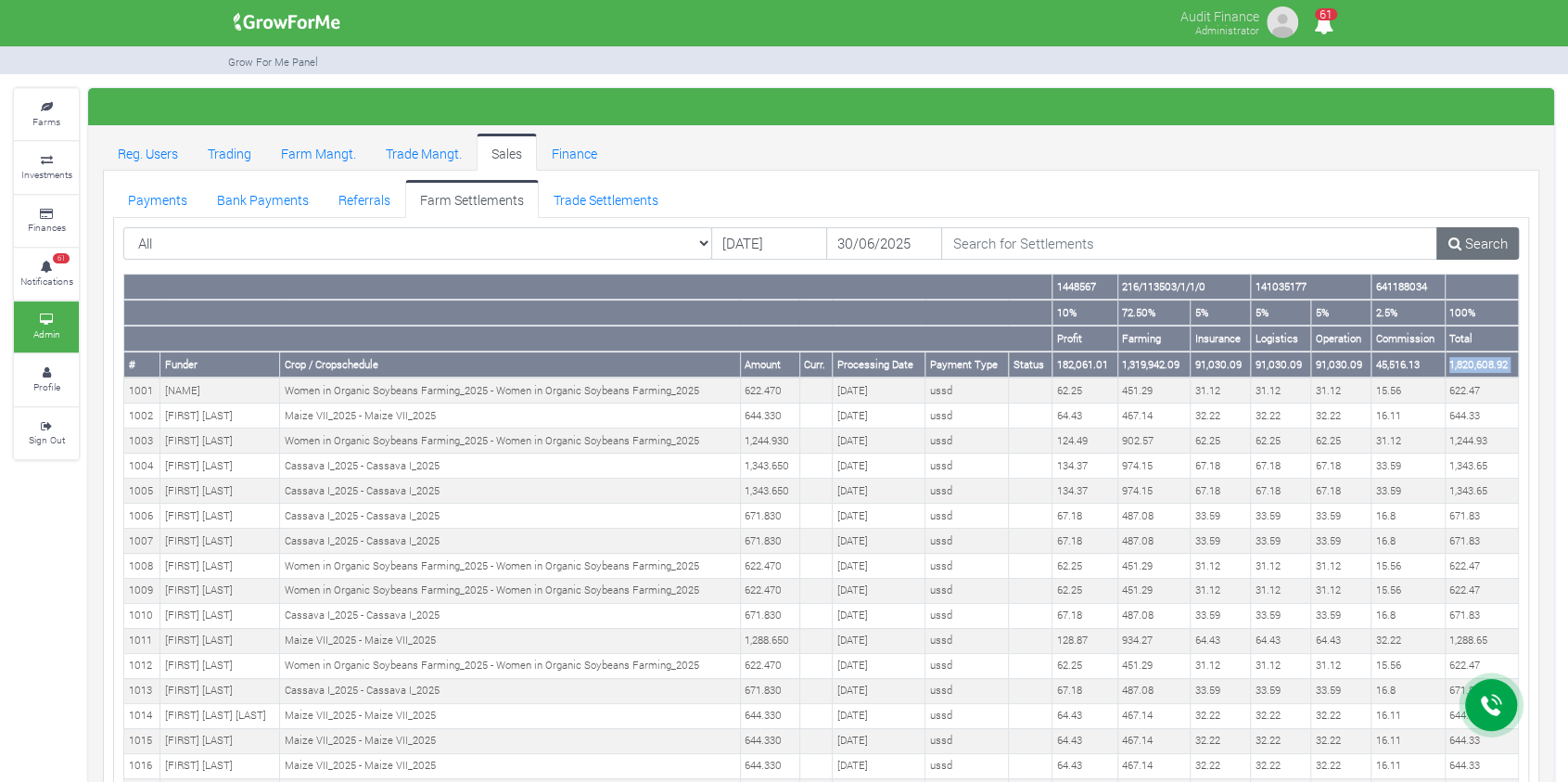 click on "1,820,608.92" at bounding box center [1481, 365] 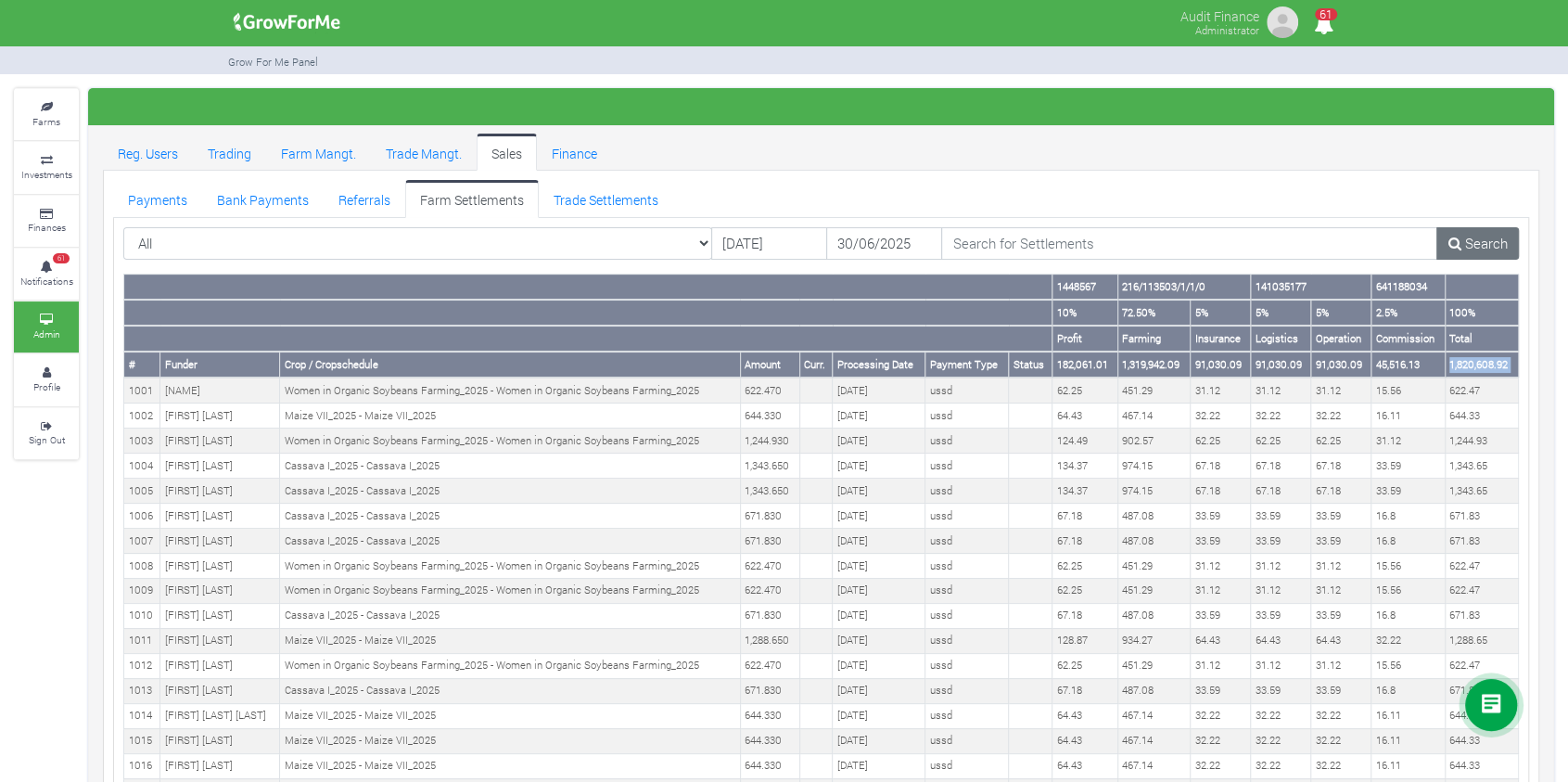 copy on "1,820,608.92" 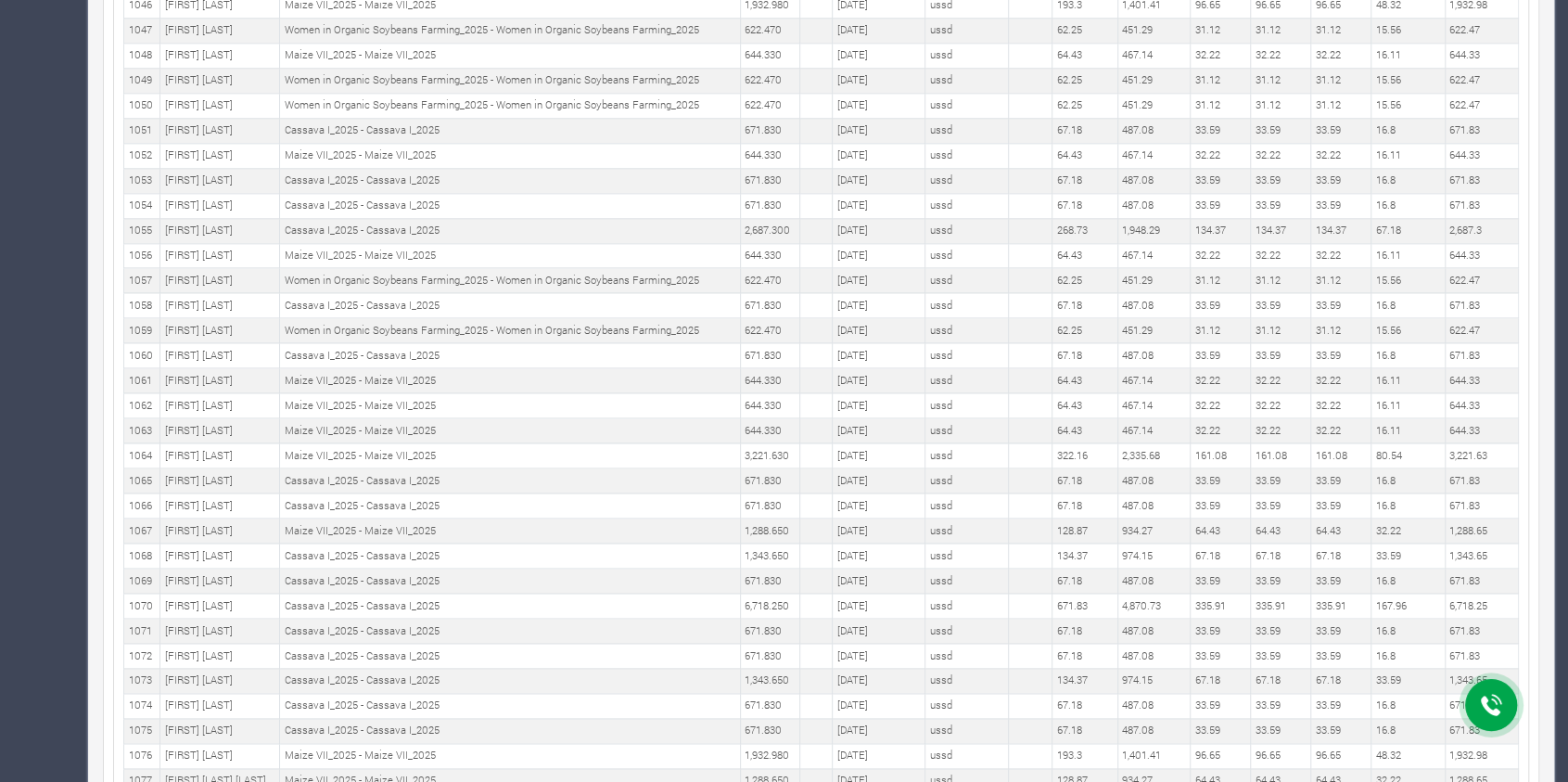 scroll, scrollTop: 1634, scrollLeft: 0, axis: vertical 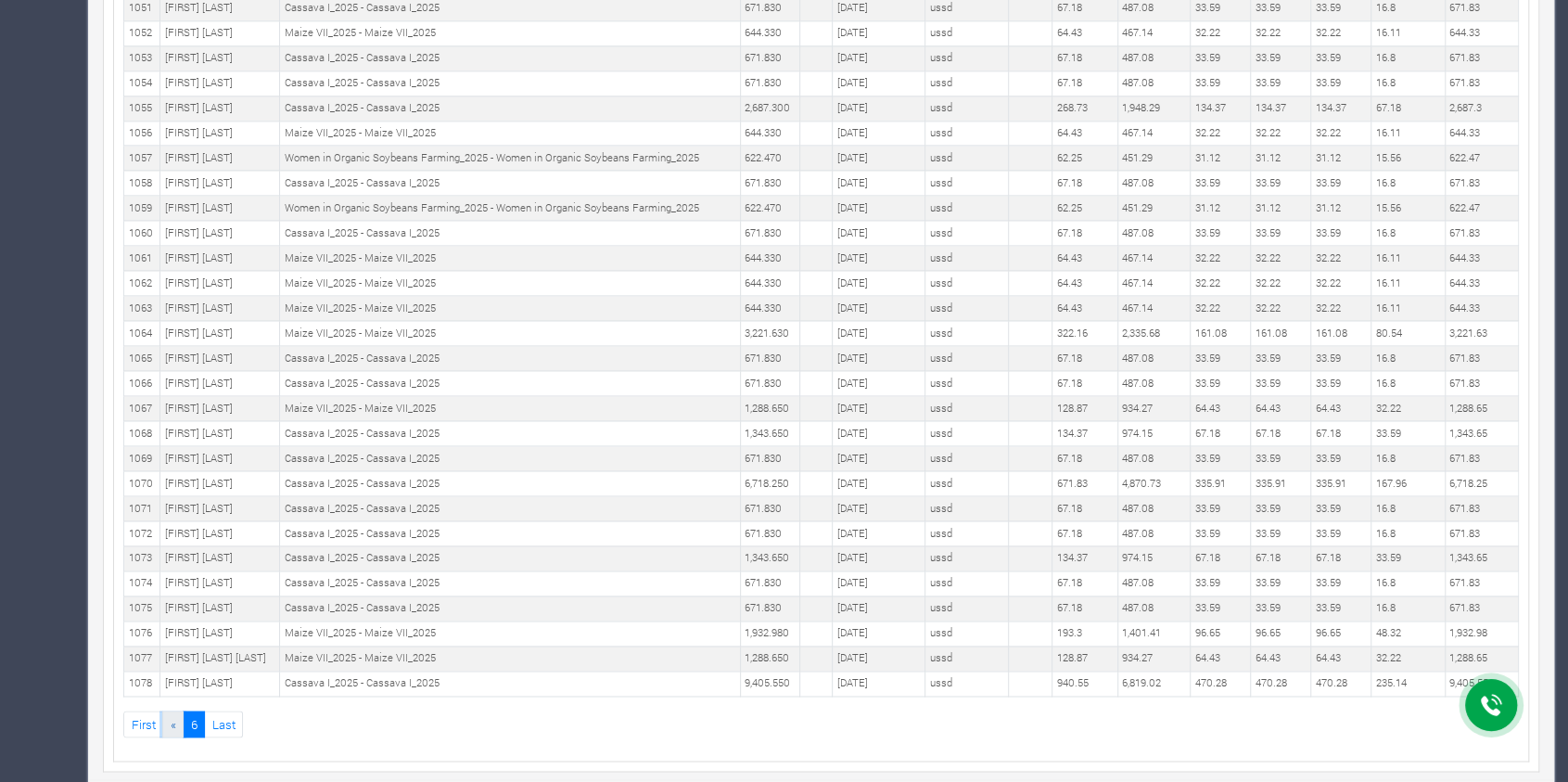 click on "«" at bounding box center (172, 724) 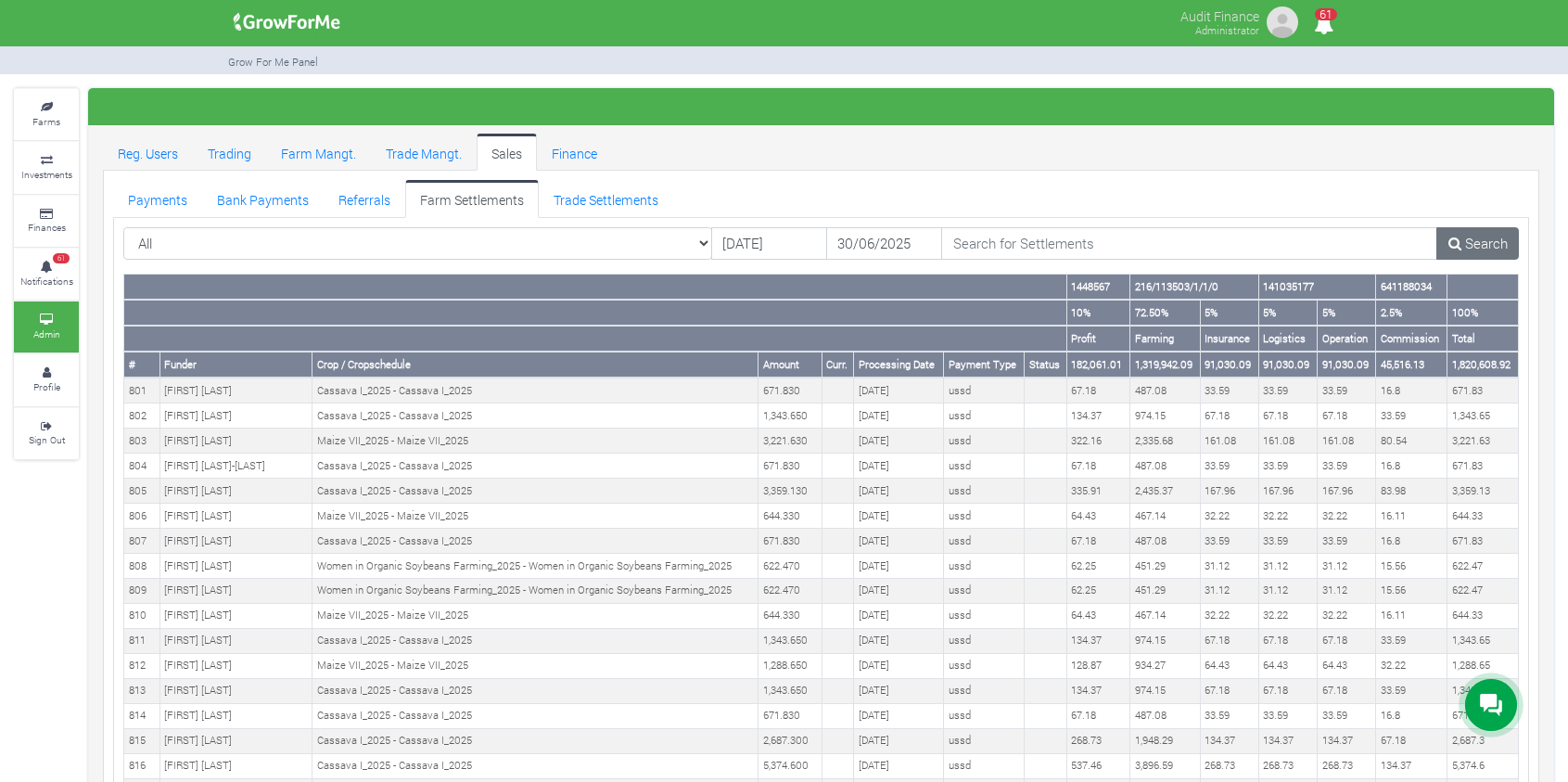 scroll, scrollTop: 0, scrollLeft: 0, axis: both 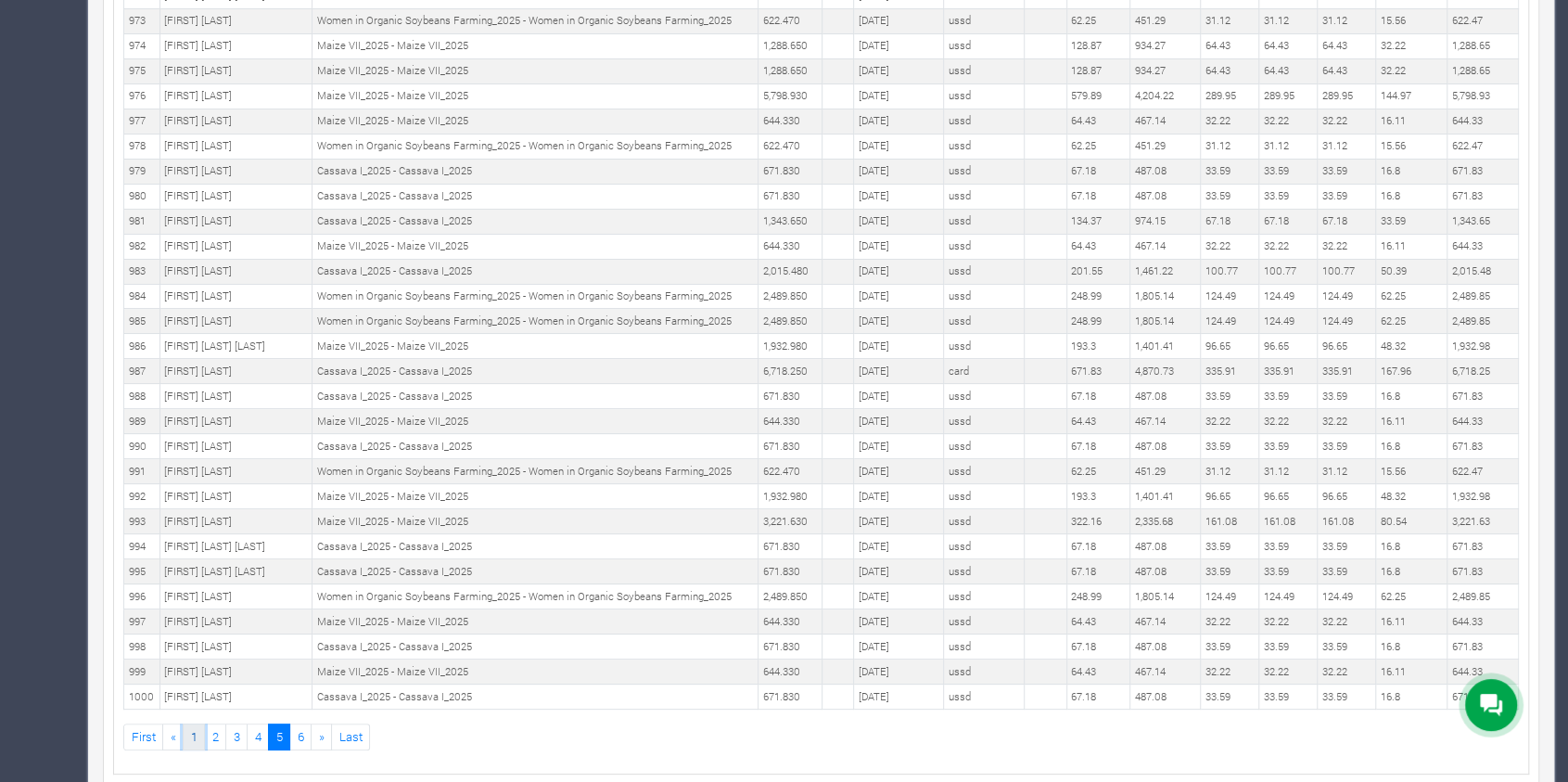 click on "1" at bounding box center (194, 737) 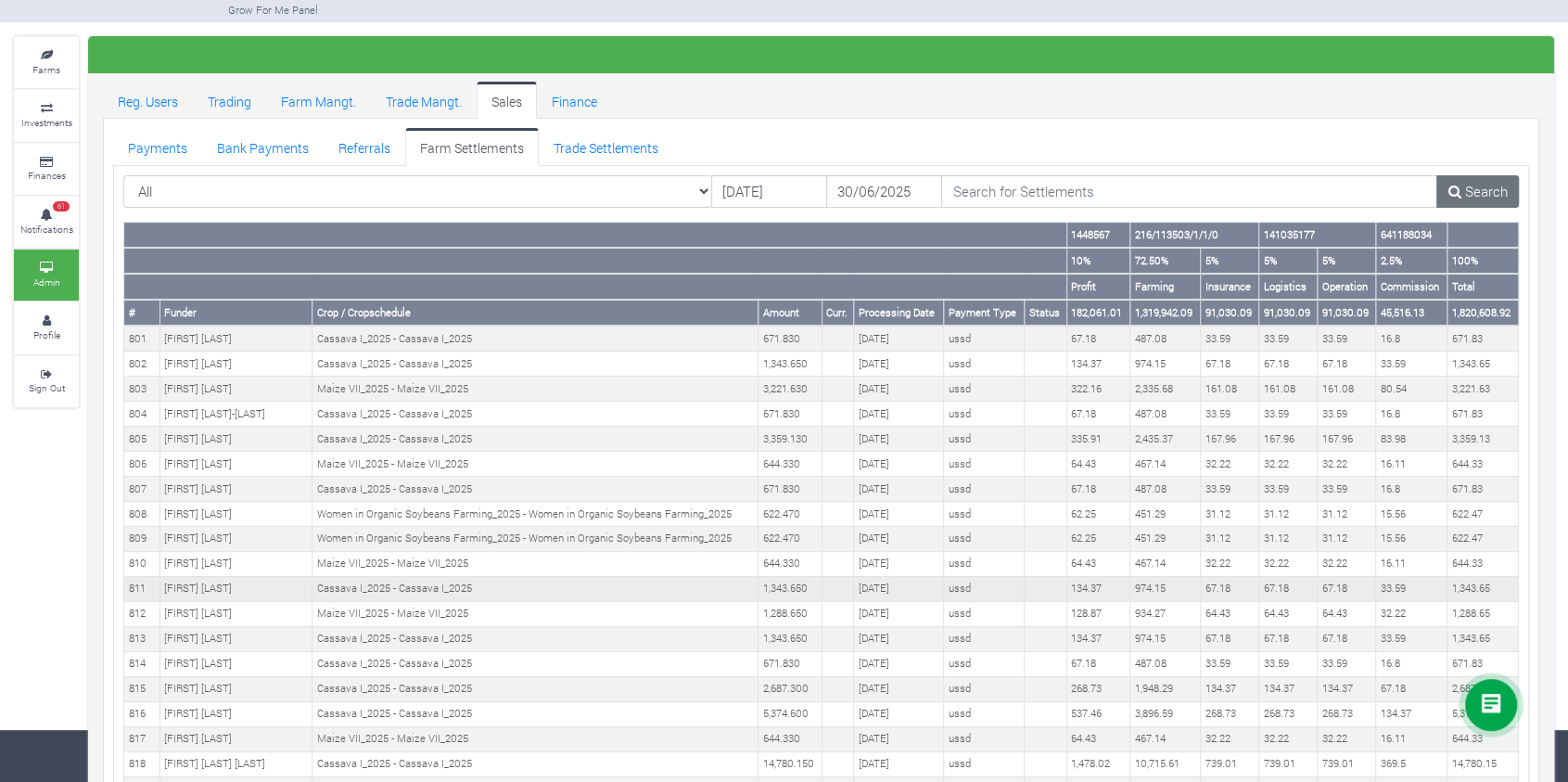 scroll, scrollTop: 54, scrollLeft: 0, axis: vertical 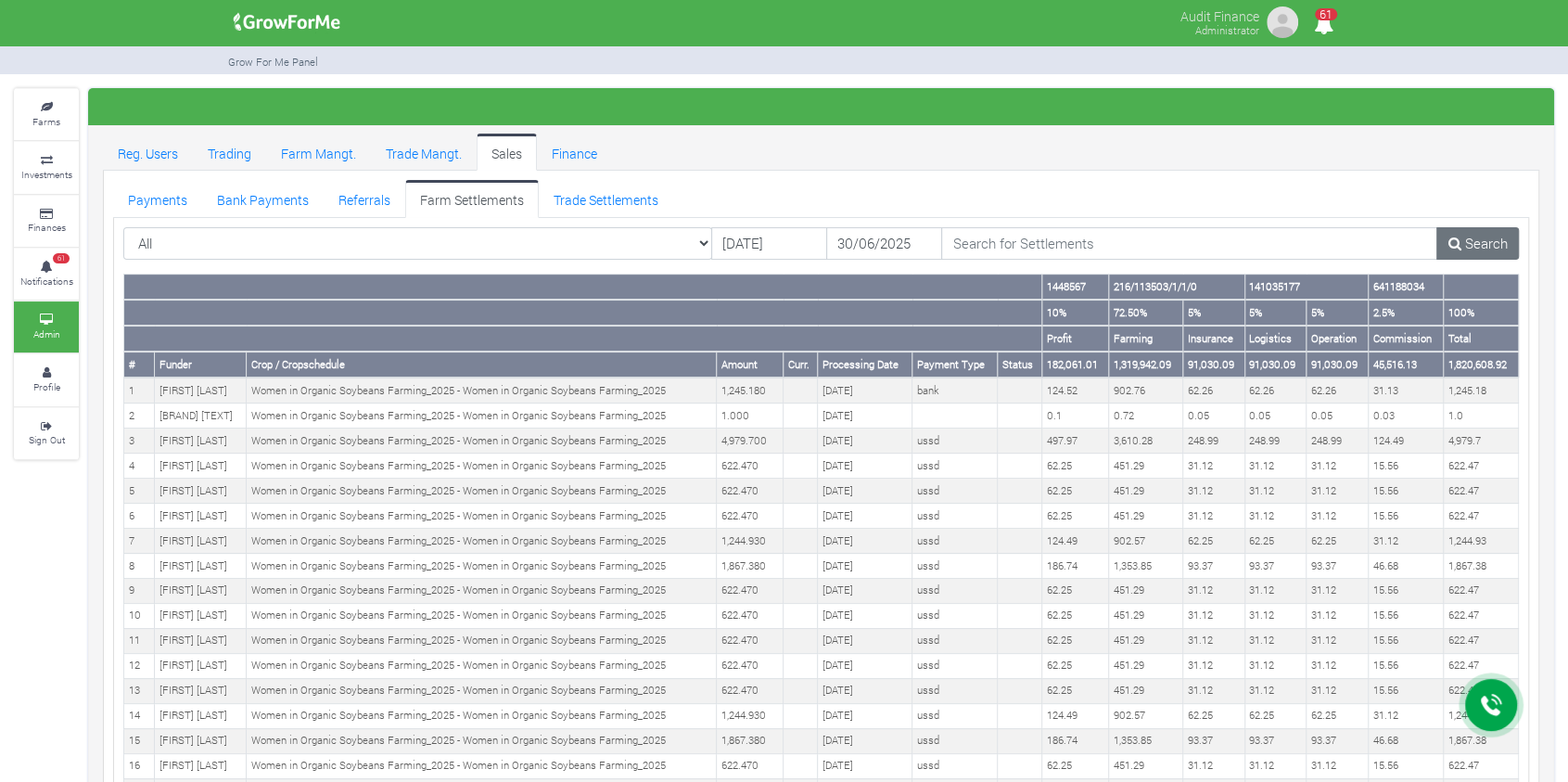 drag, startPoint x: 364, startPoint y: 712, endPoint x: 136, endPoint y: 337, distance: 438.87242 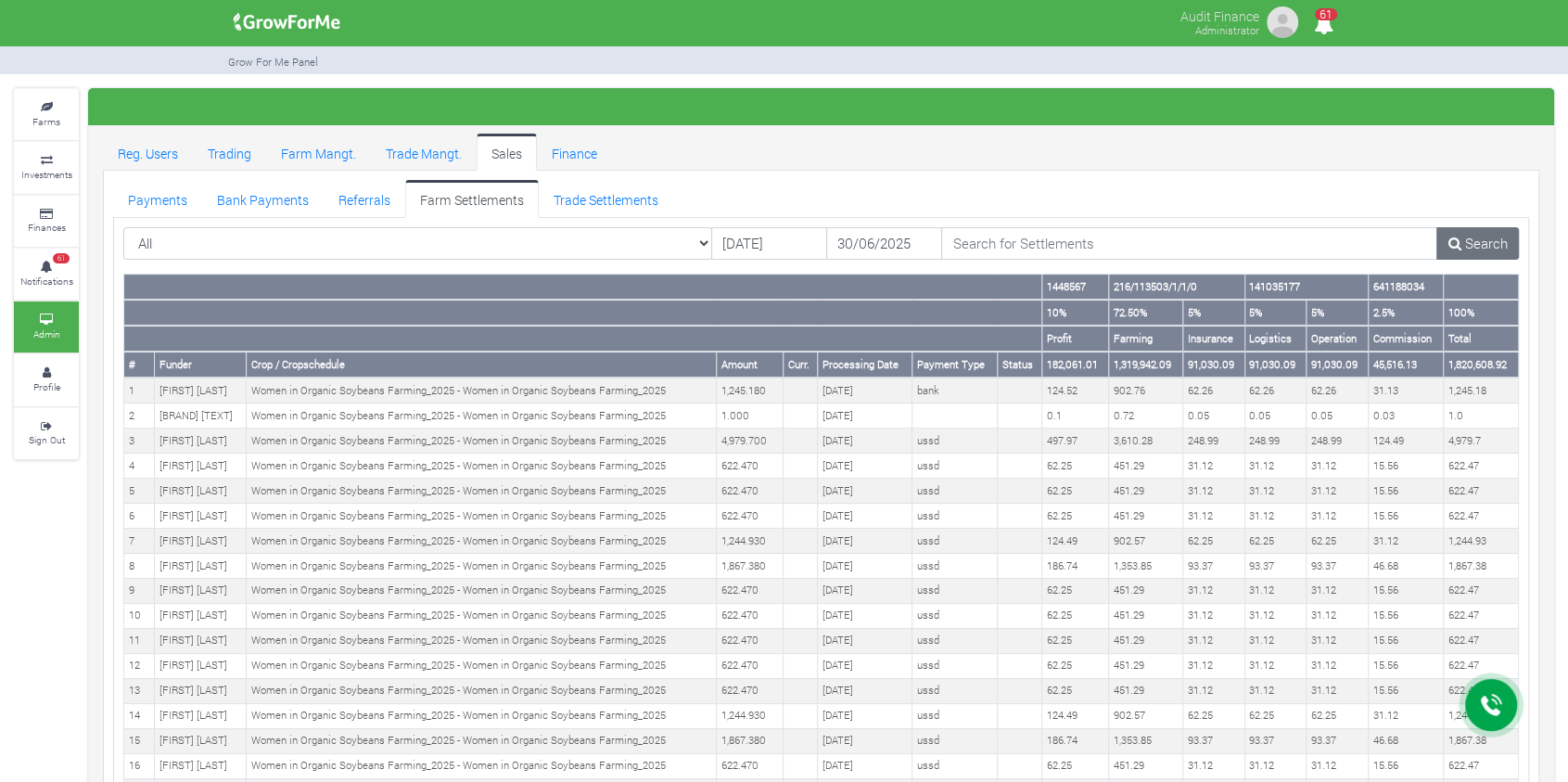 click on "[NUMBER]
[NUMBER]
[NUMBER]
[NUMBER]
[PERCENTAGE] [NUMBER] [PERCENTAGE] [PERCENTAGE] [PERCENTAGE] [PERCENTAGE] [NUMBER] [SYMBOL]" at bounding box center (821, 2848) 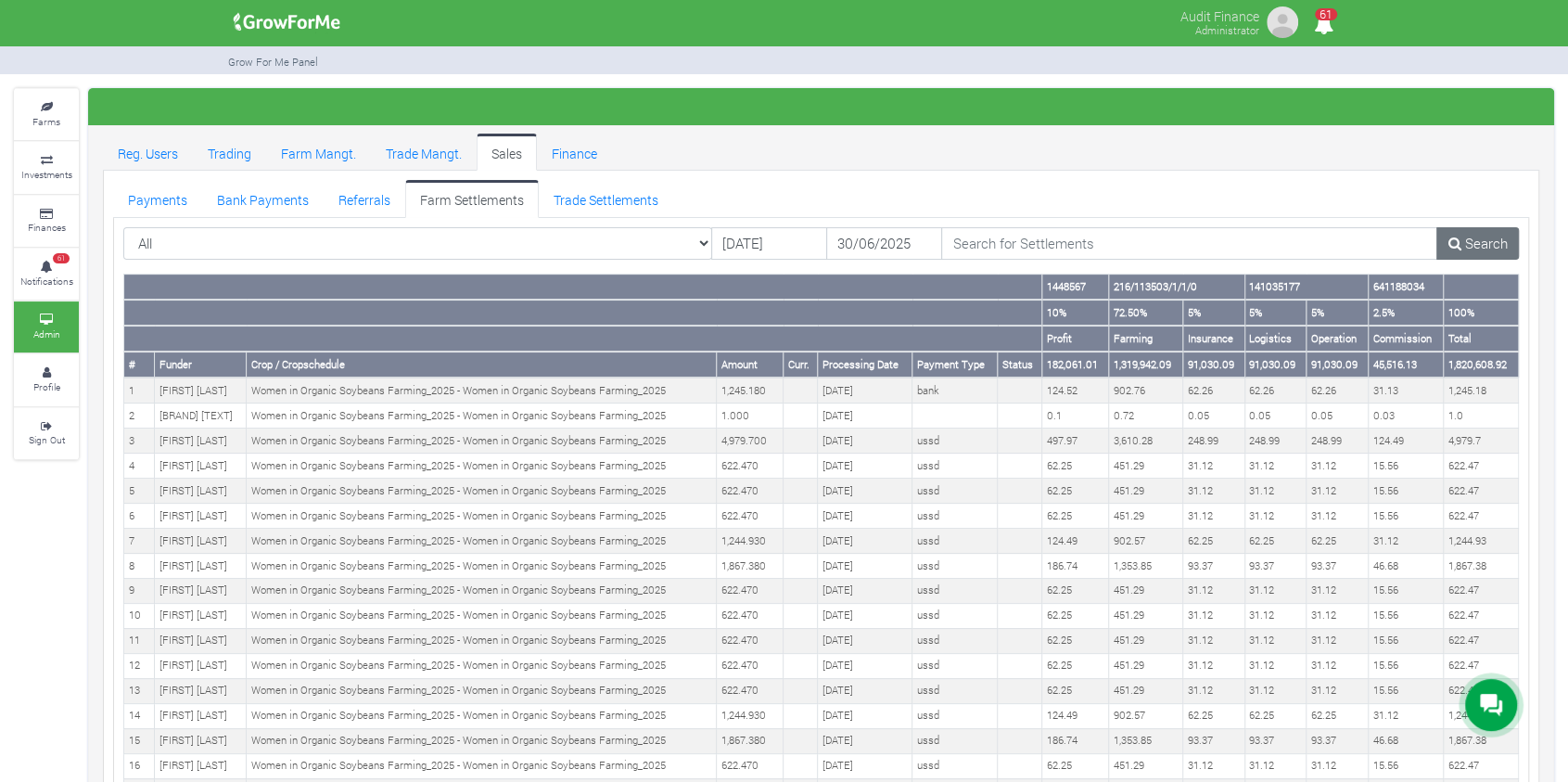 copy on "Profit
Farming
Insurance
Logistics
Operation
Commission
Total
#
Funder
Crop / Cropschedule
Amount
..." 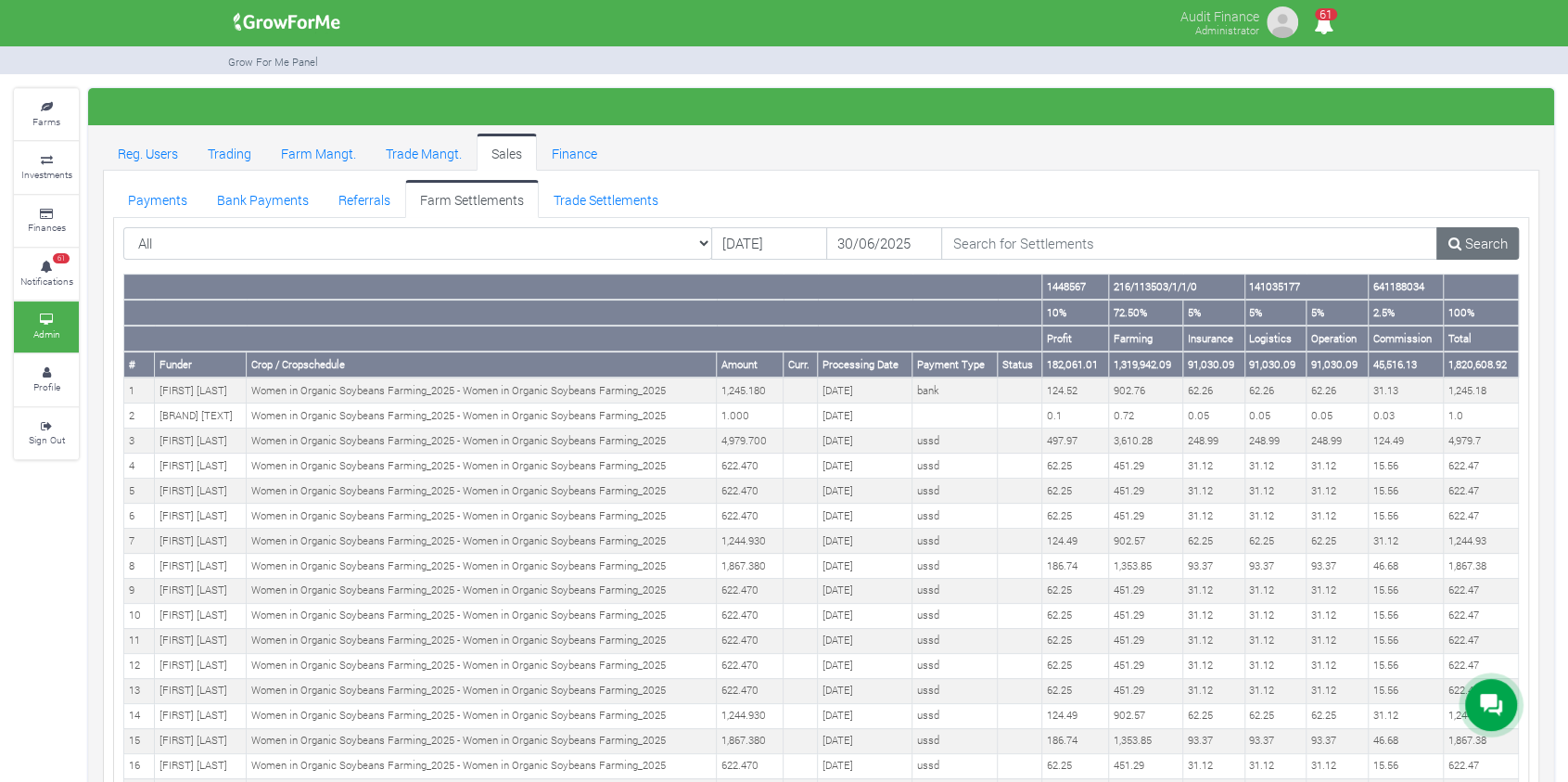 click at bounding box center [583, 287] 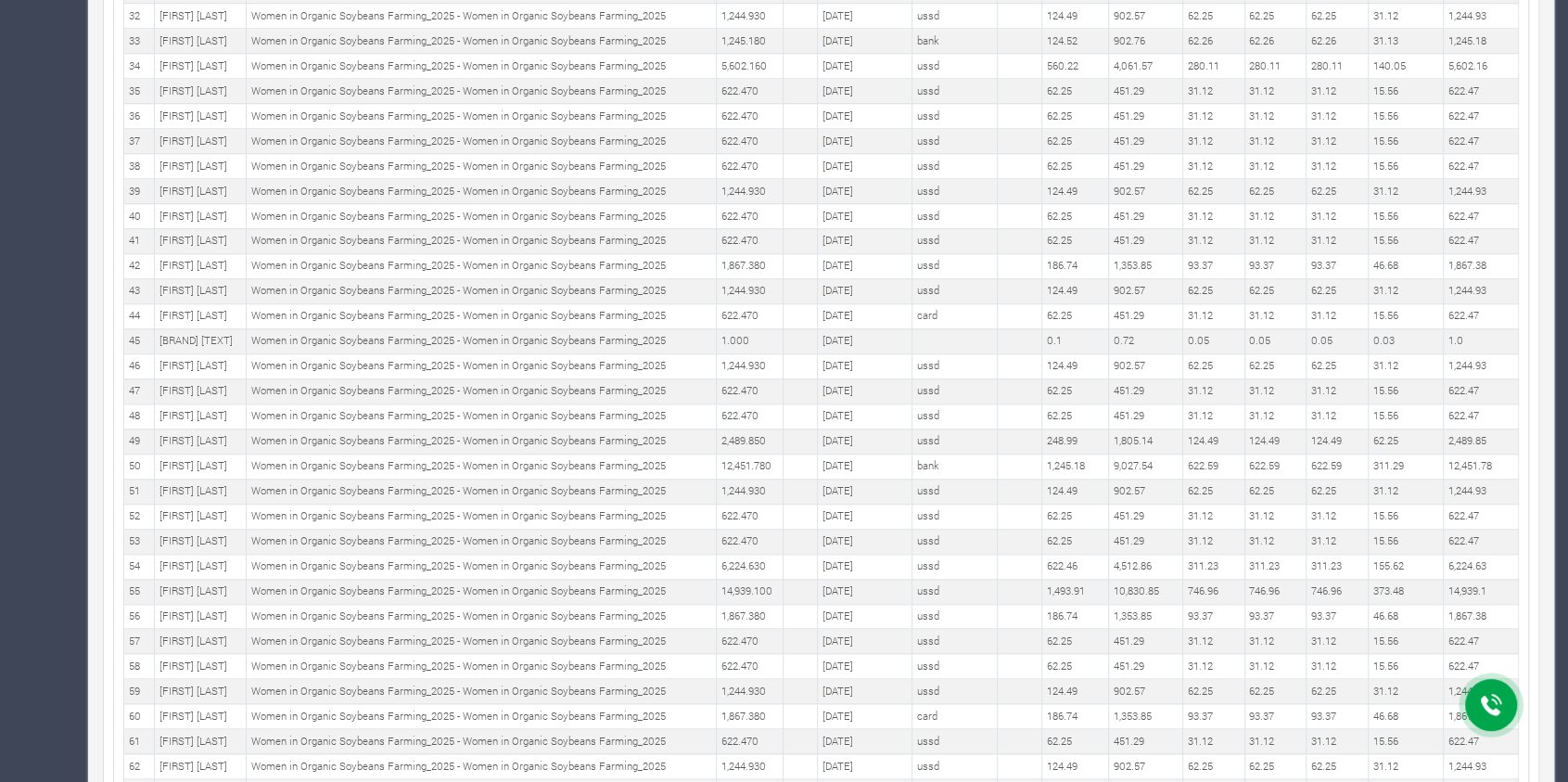 scroll, scrollTop: 0, scrollLeft: 0, axis: both 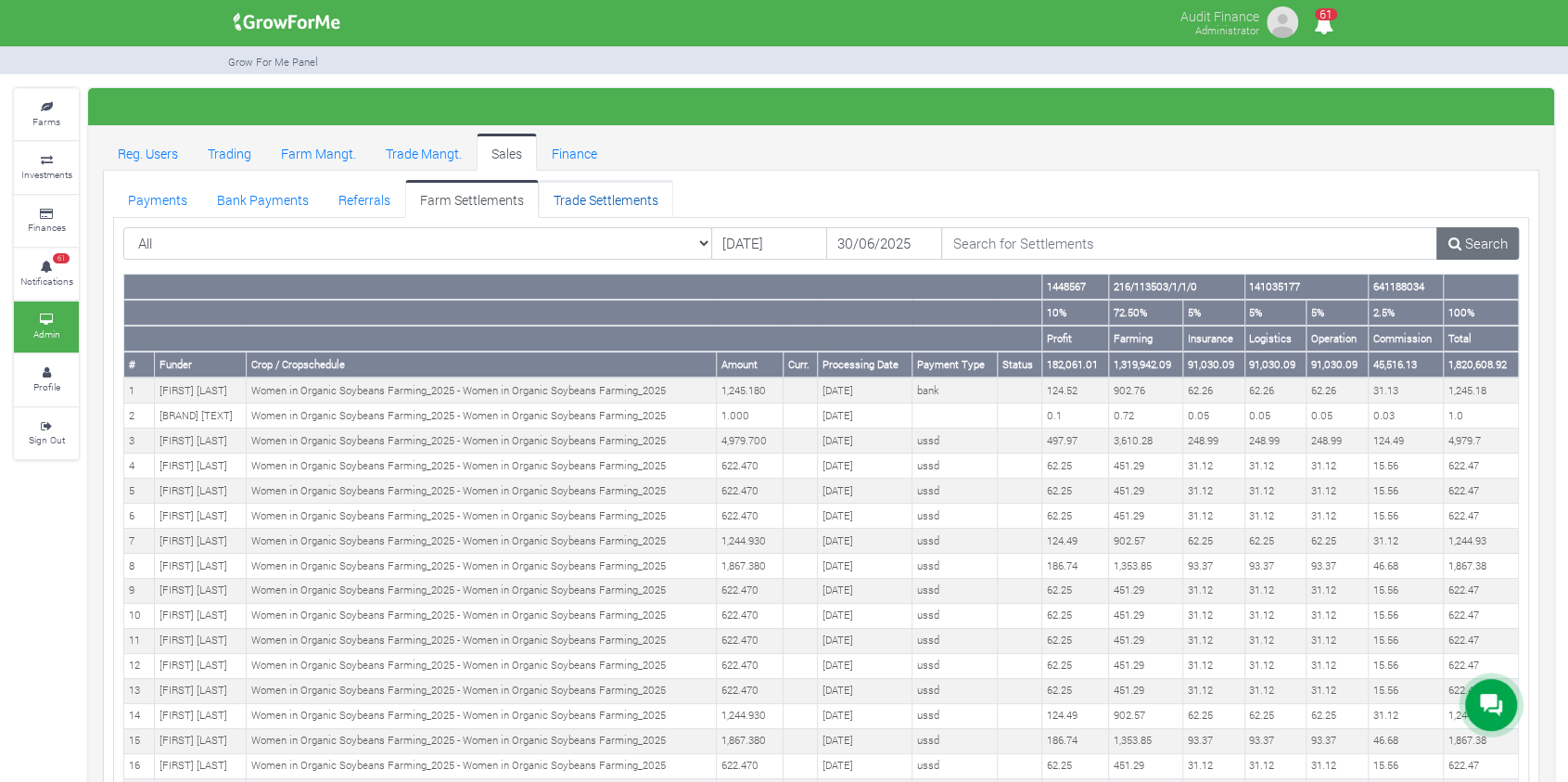 click on "Trade Settlements" at bounding box center [606, 199] 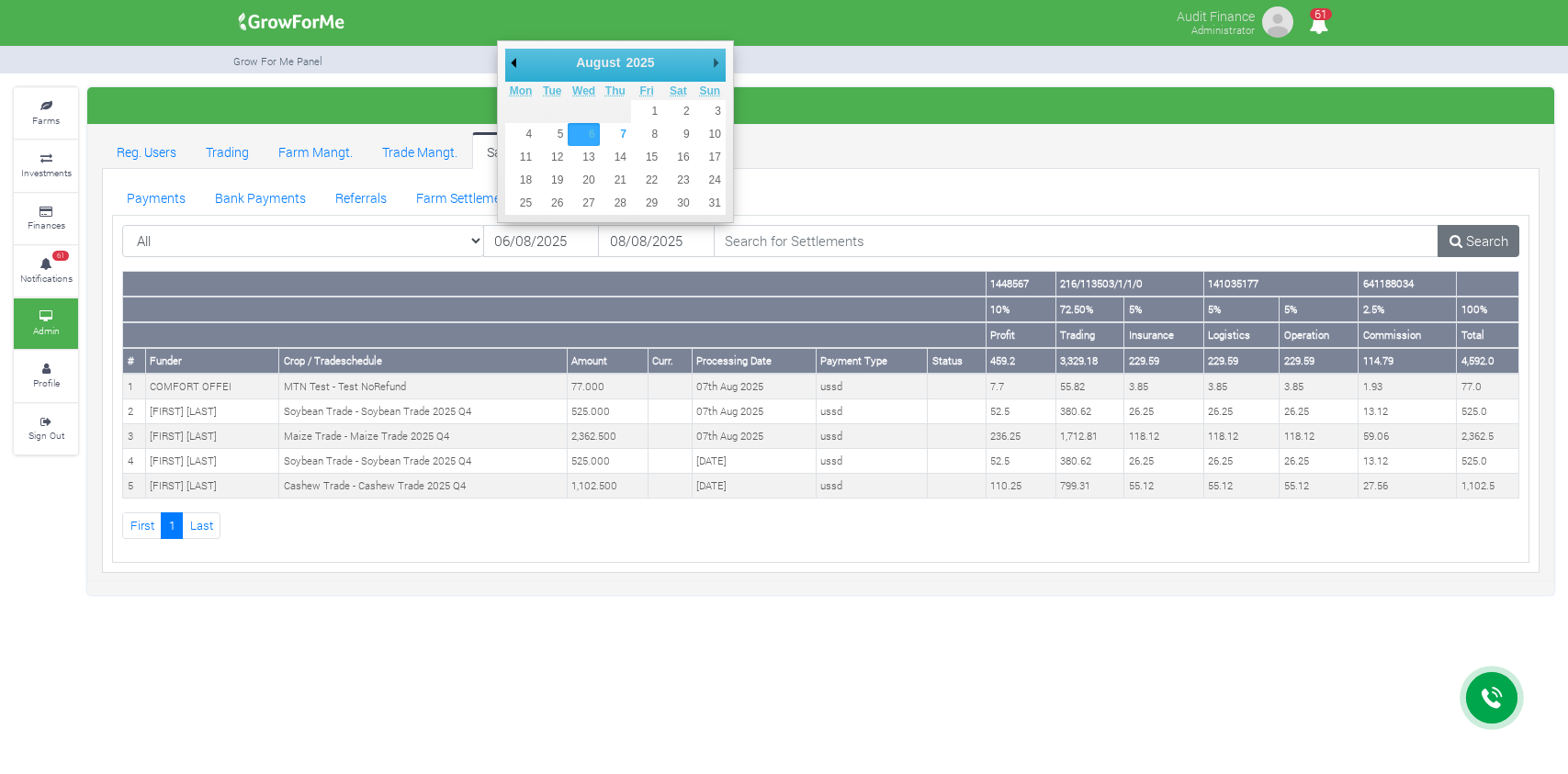 scroll, scrollTop: 0, scrollLeft: 0, axis: both 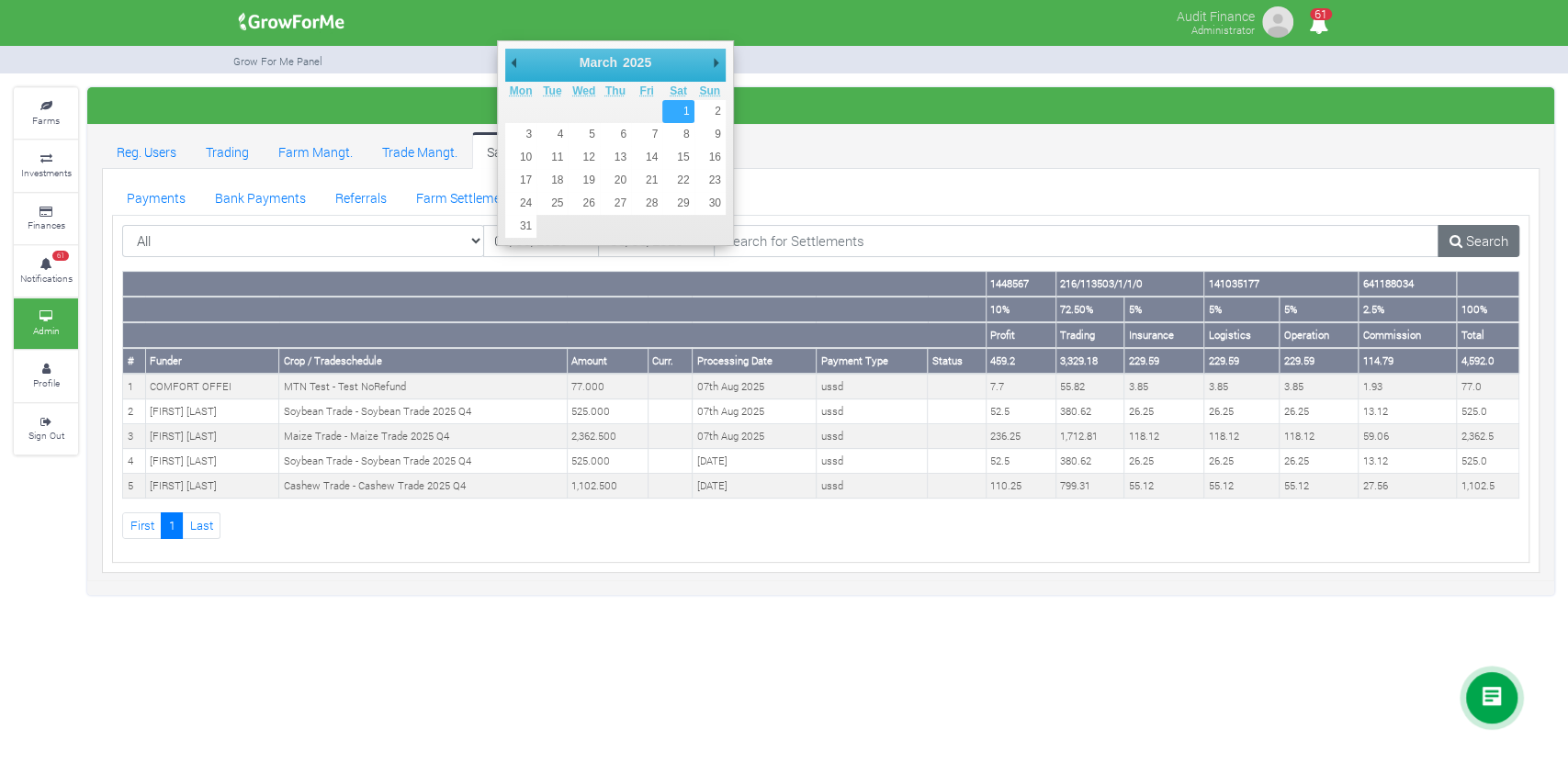 type on "[DATE]" 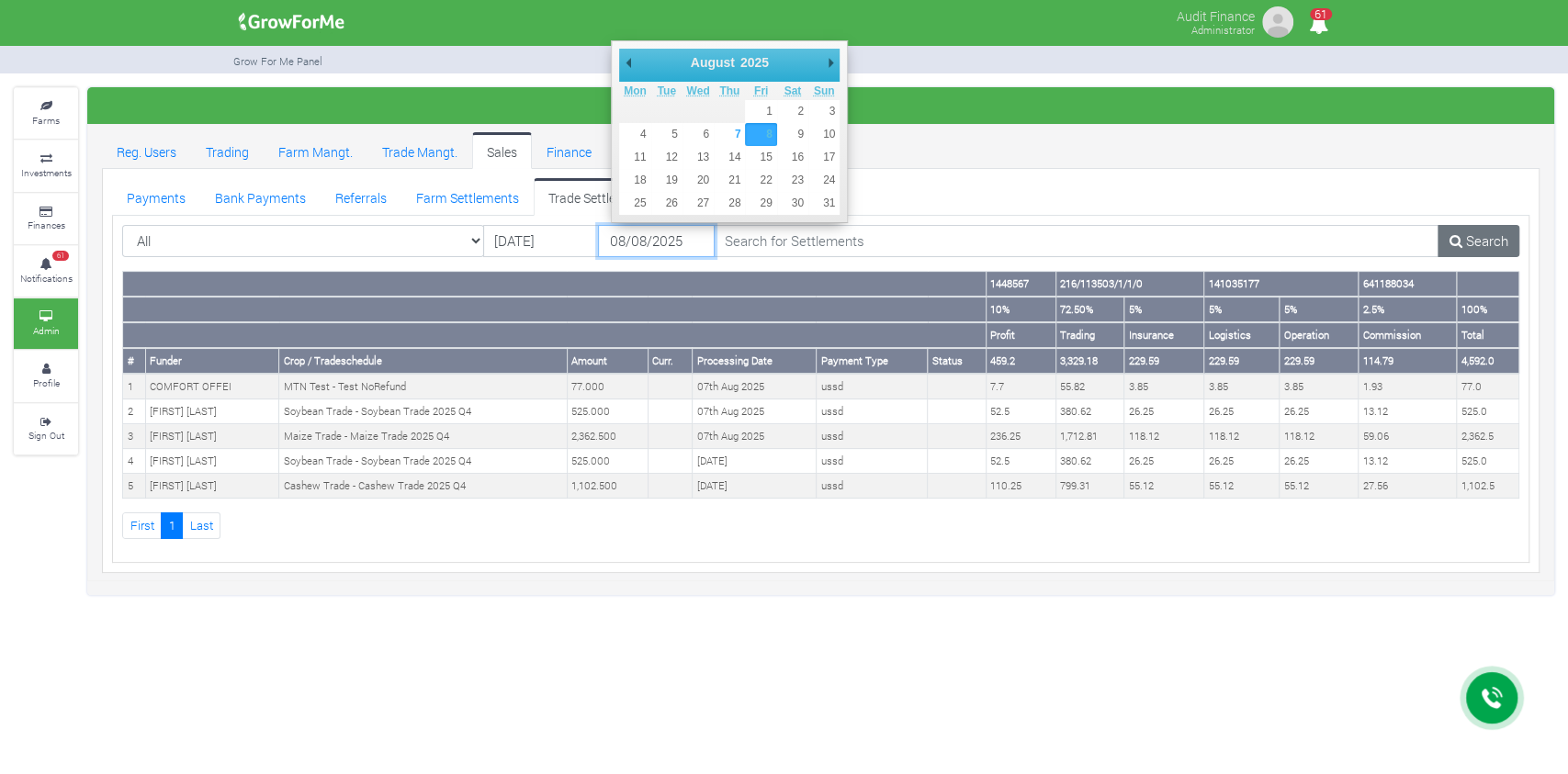 click on "08/08/2025" at bounding box center (656, 241) 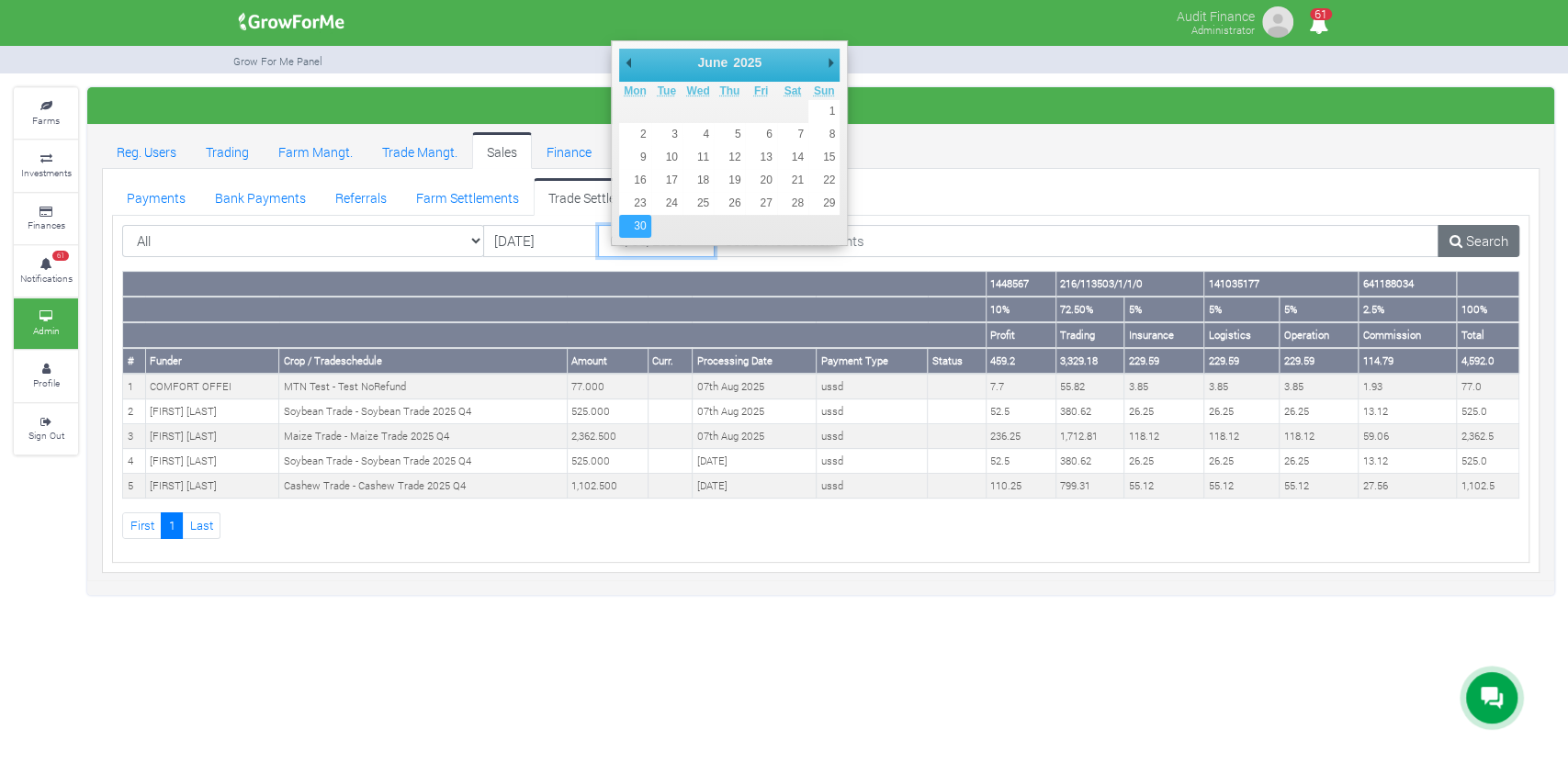 type on "30/06/2025" 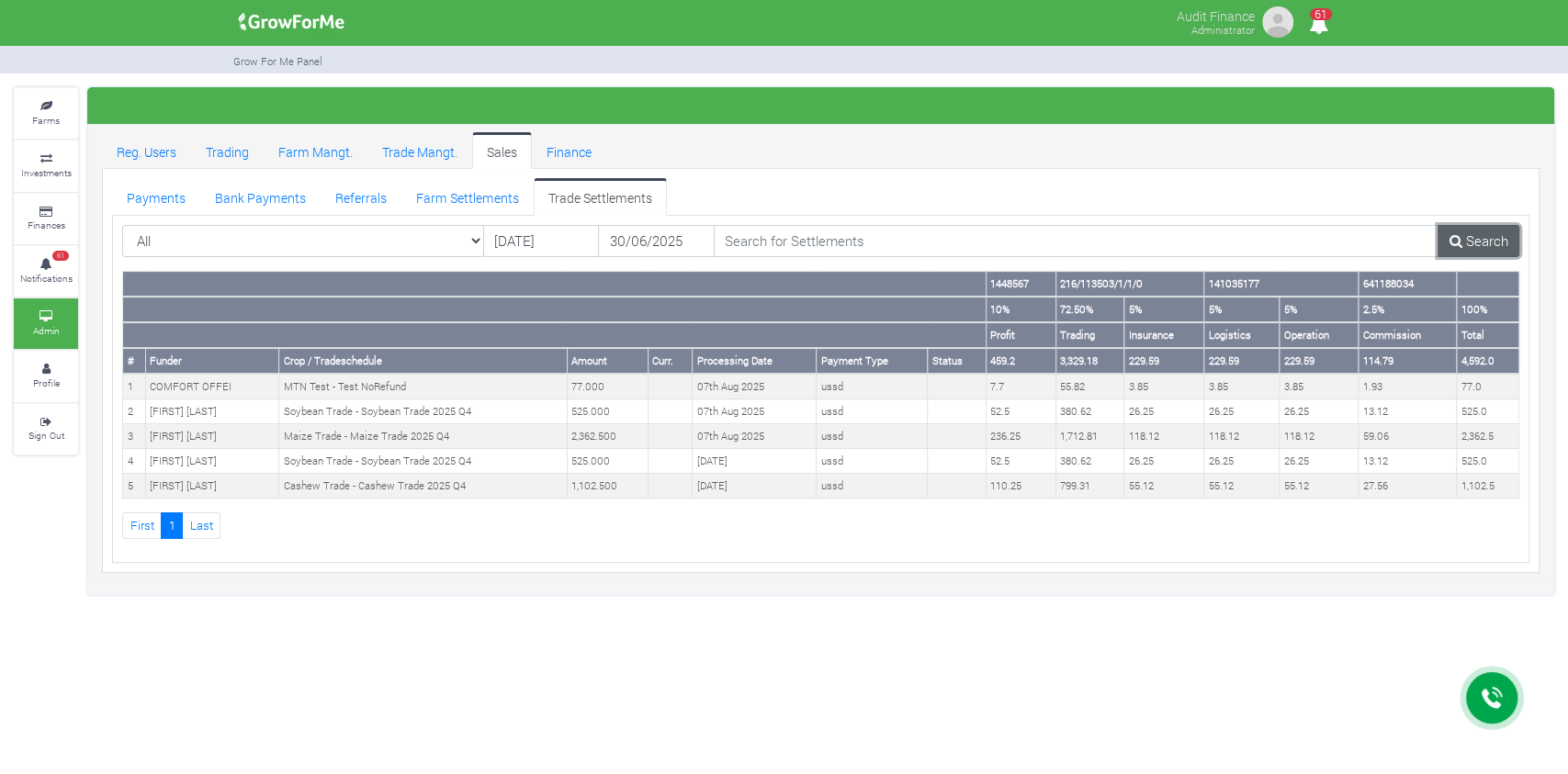 click on "Search" at bounding box center [1478, 241] 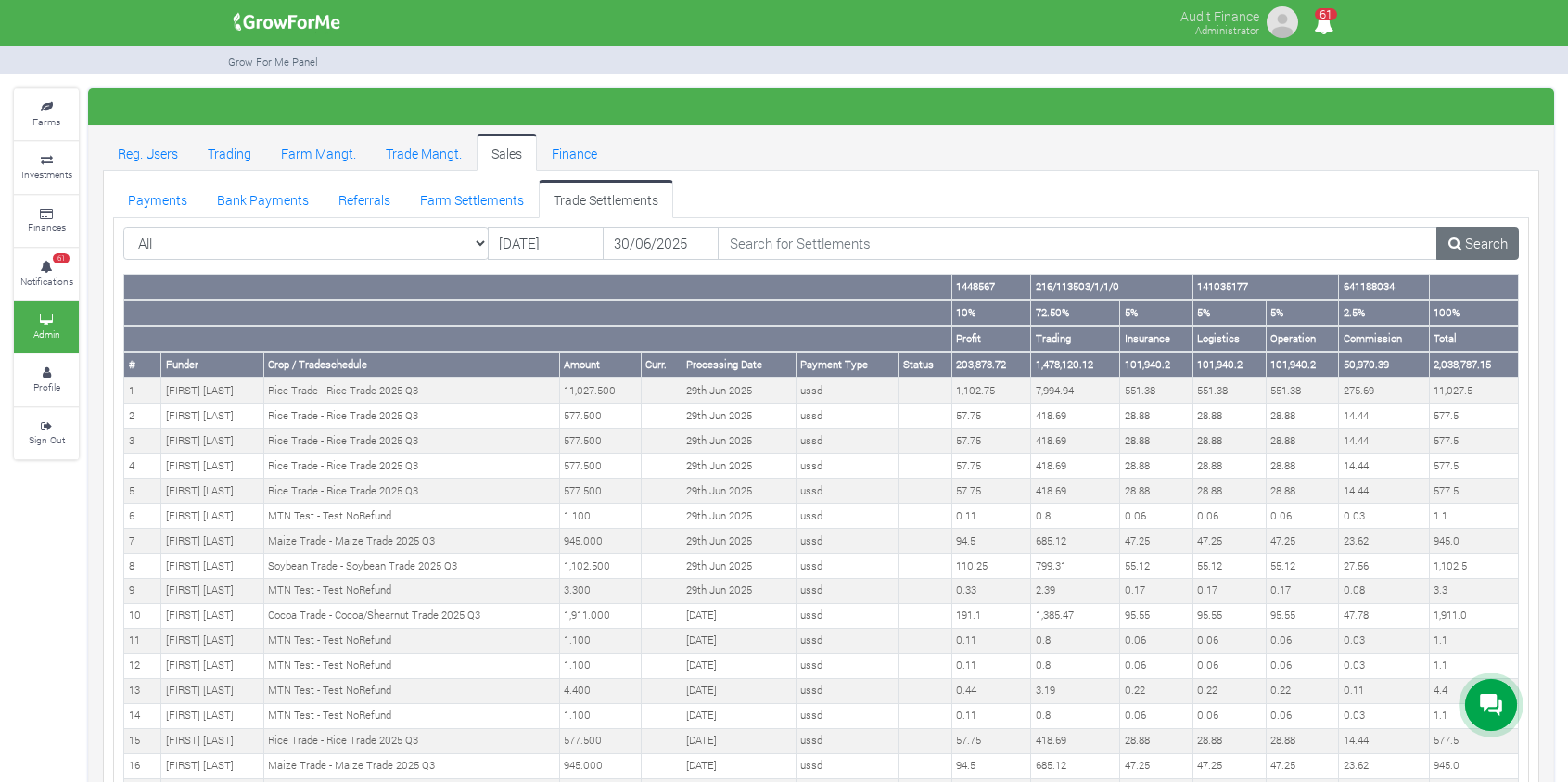 scroll, scrollTop: 0, scrollLeft: 0, axis: both 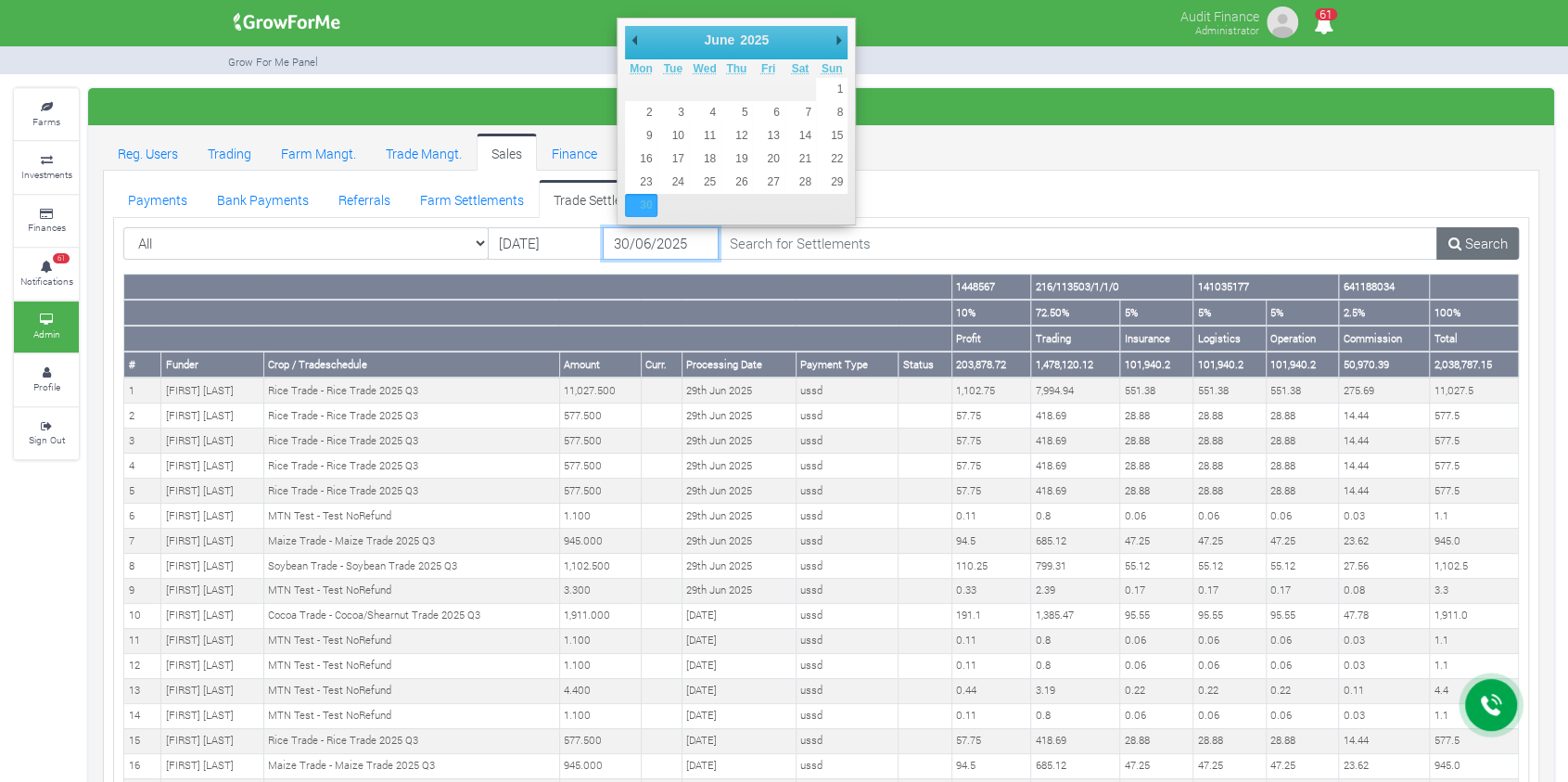 click on "30/06/2025" at bounding box center (660, 244) 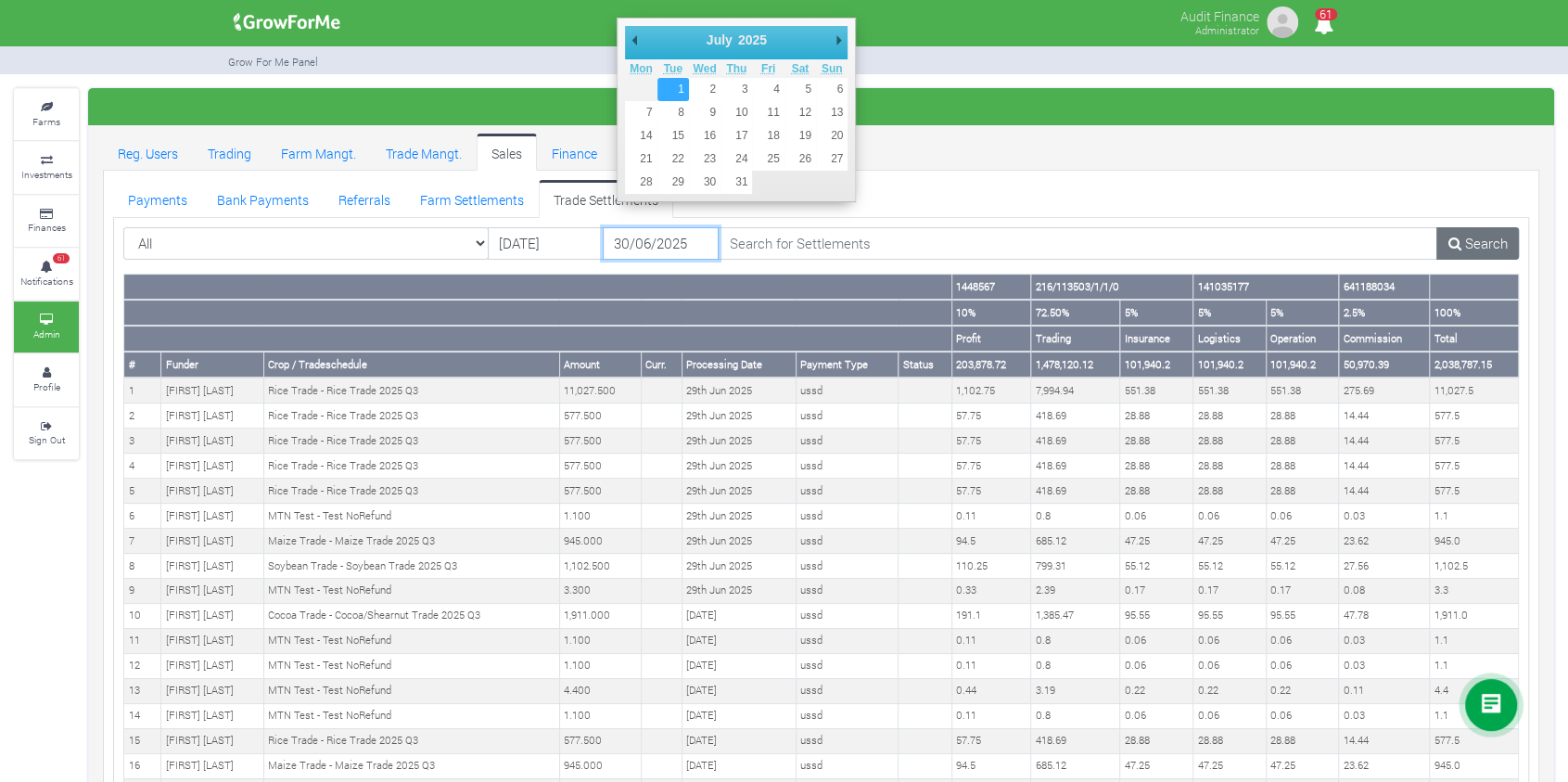 type on "01/07/2025" 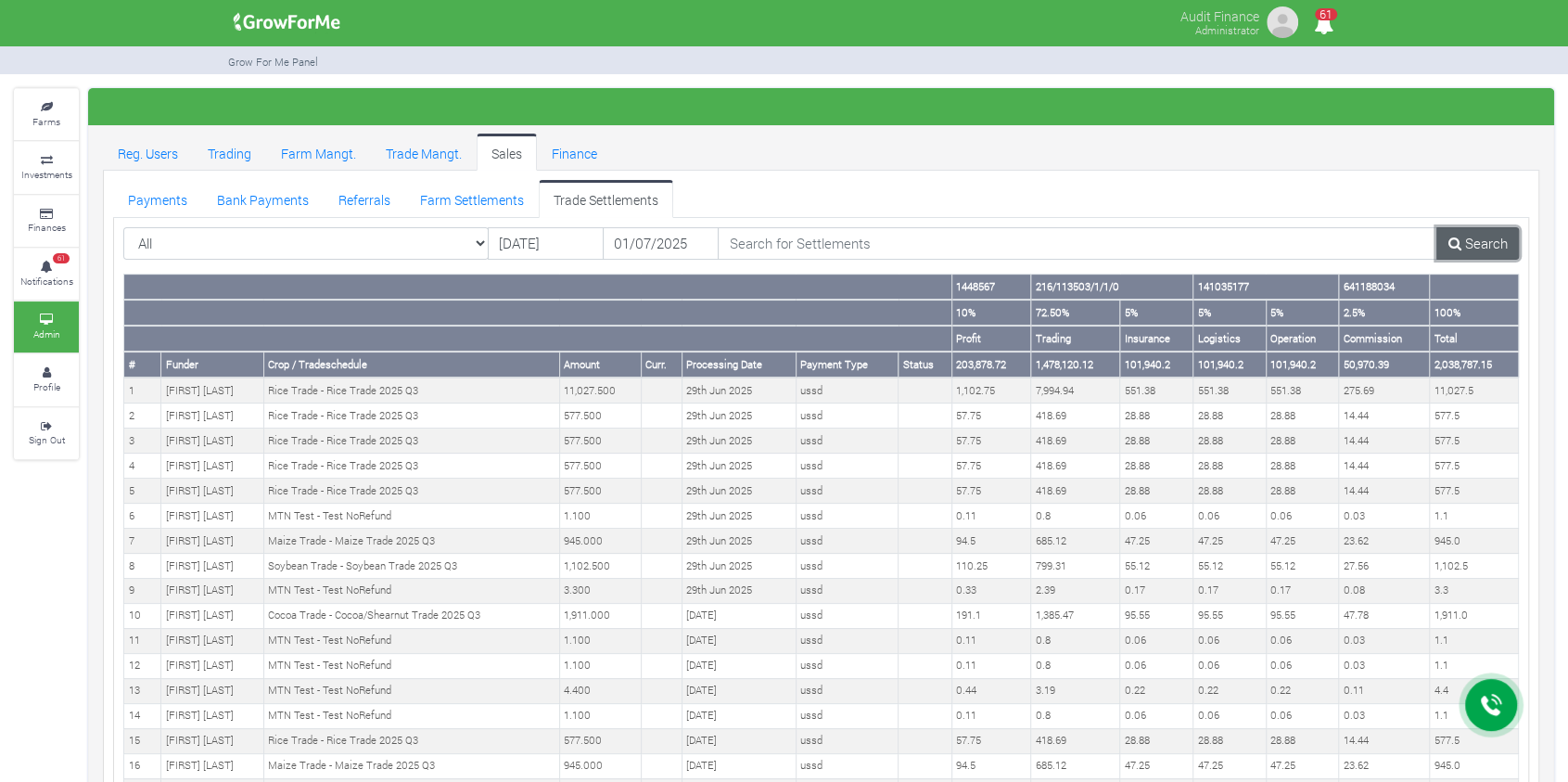 click on "Search" at bounding box center (1477, 244) 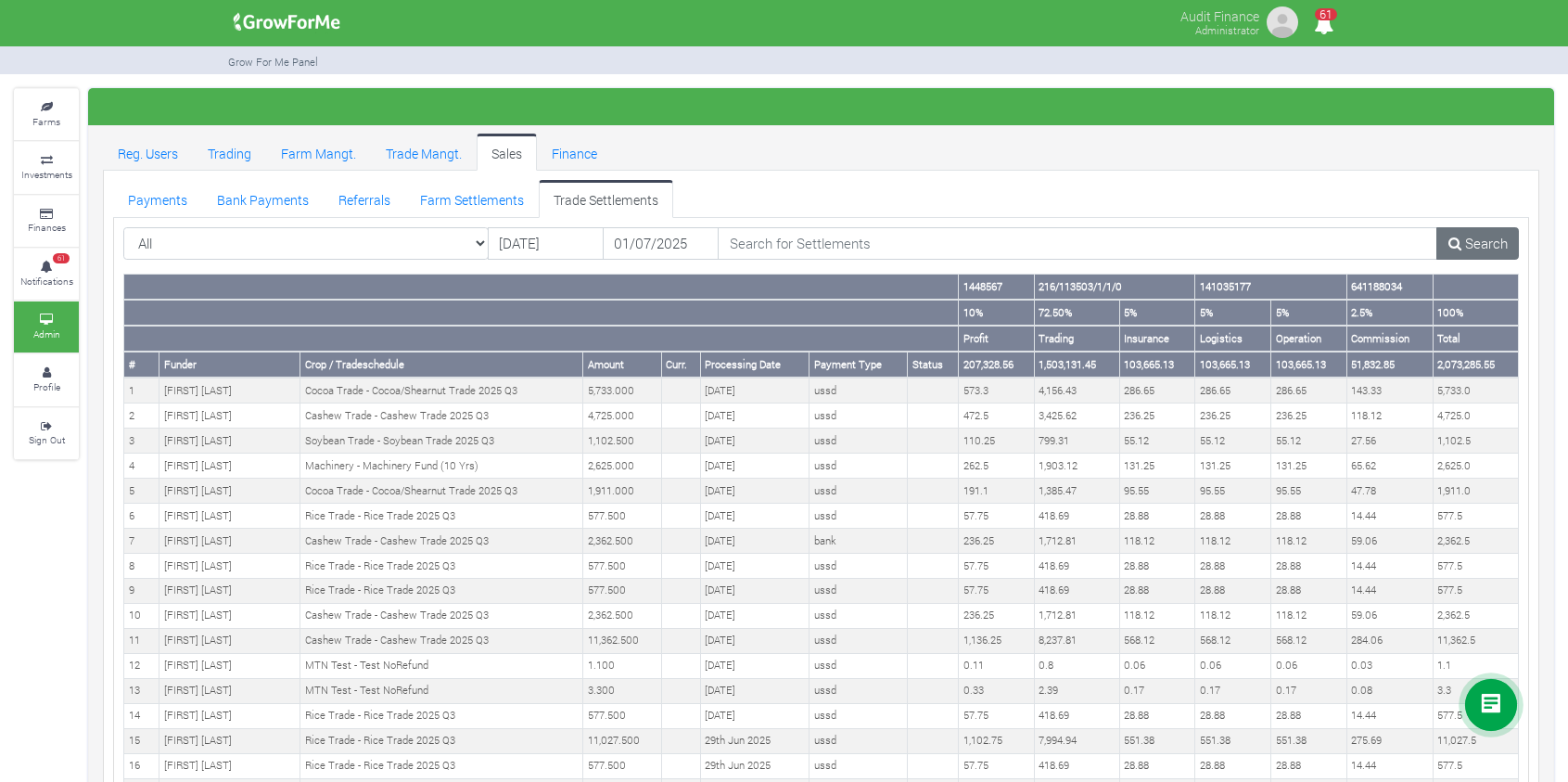 scroll, scrollTop: 0, scrollLeft: 0, axis: both 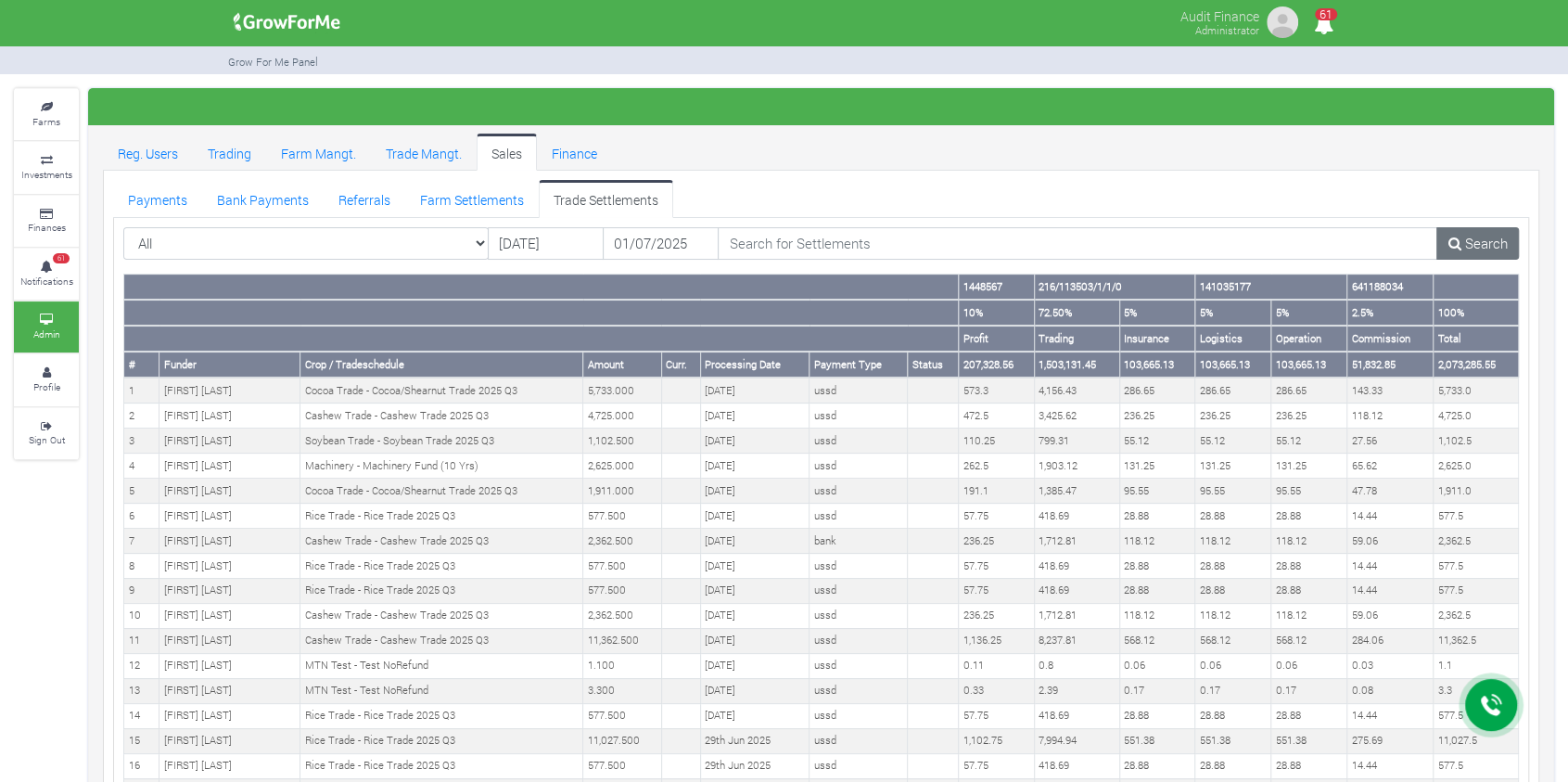 drag, startPoint x: 364, startPoint y: 712, endPoint x: 124, endPoint y: 365, distance: 421.91113 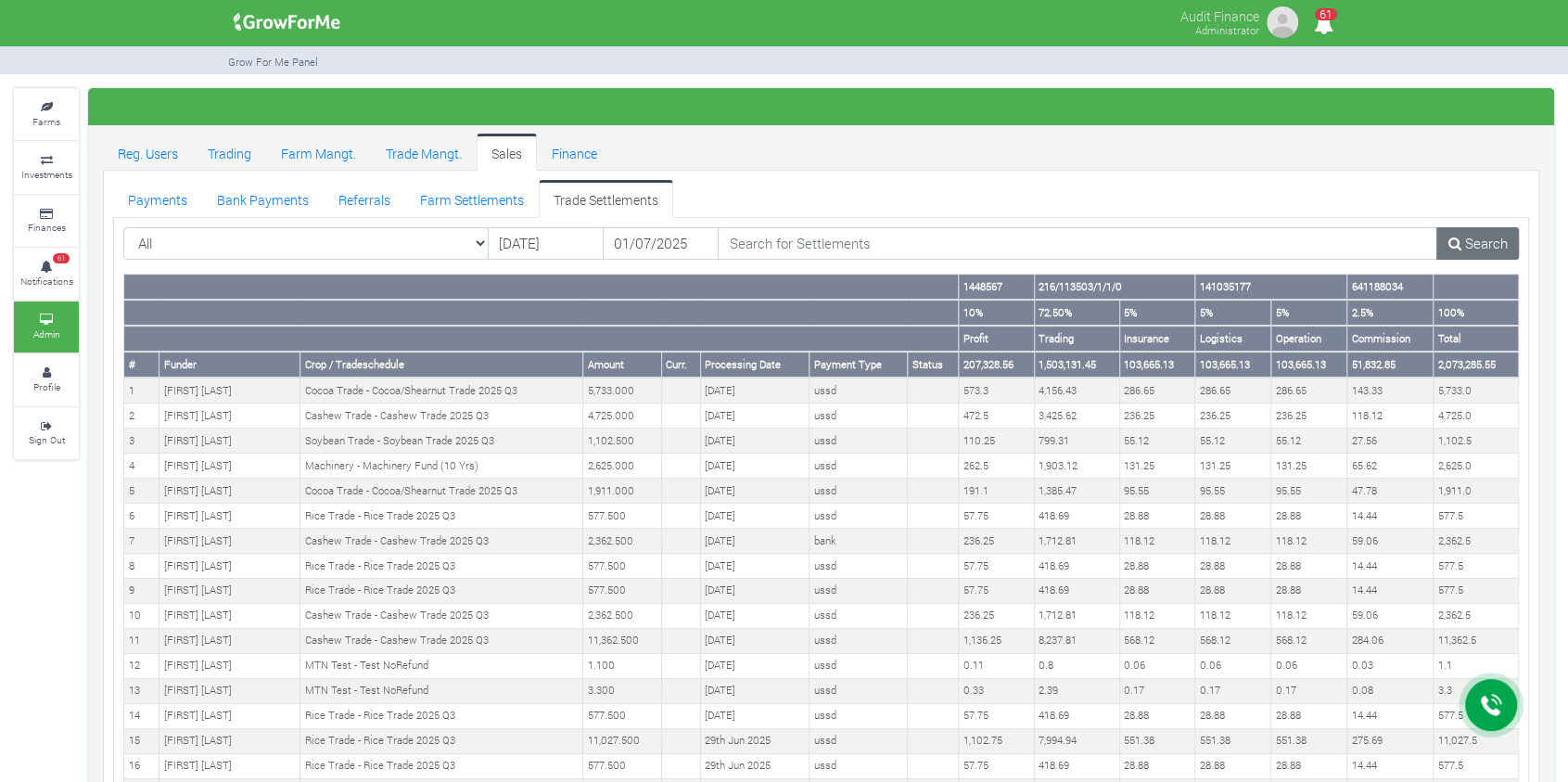 click on "[NUMBER]
[NUMBER]
[NUMBER]
[NUMBER]
[NUMBER] [NUMBER] [NUMBER] [NUMBER] [NUMBER] [NUMBER] [NUMBER] #" at bounding box center [821, 2848] 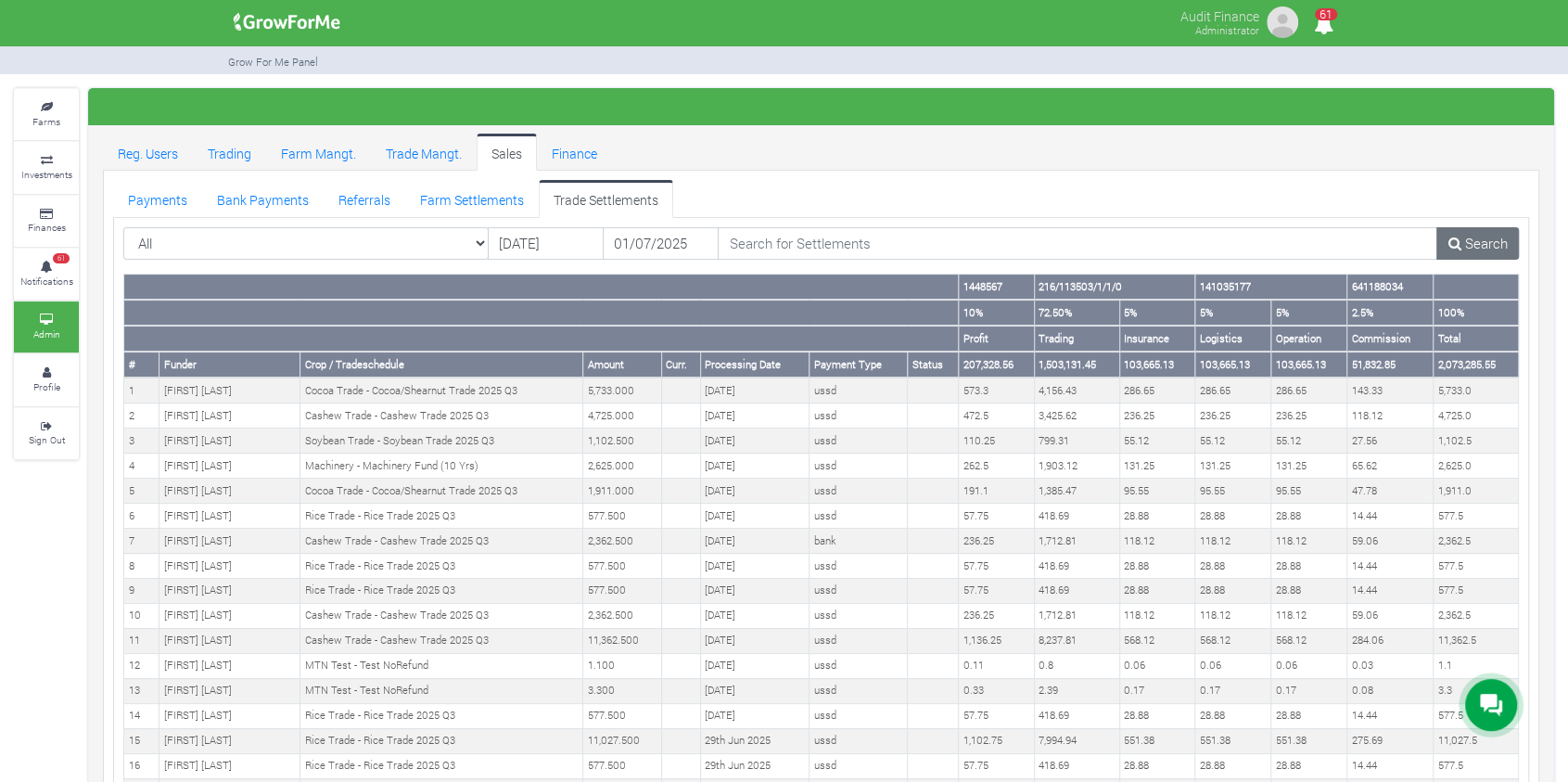 copy on "#
Funder
Crop / Tradeschedule
Amount
Curr.
Processing Date
Payment Type
Status
[NUMBER]
[NUMBER]
[NUMBER]
[NUMBER]..." 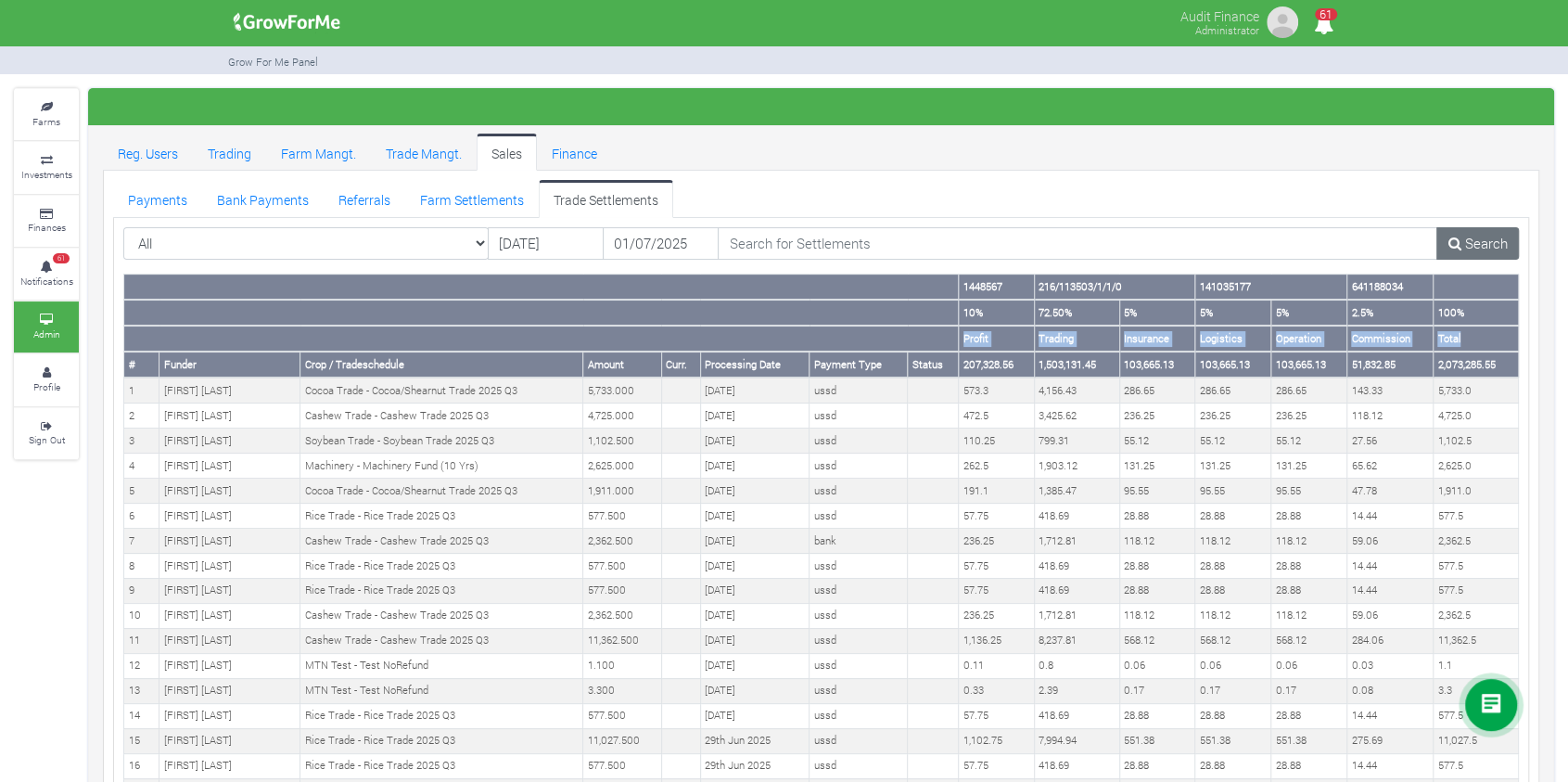 drag, startPoint x: 979, startPoint y: 337, endPoint x: 1477, endPoint y: 335, distance: 498.004 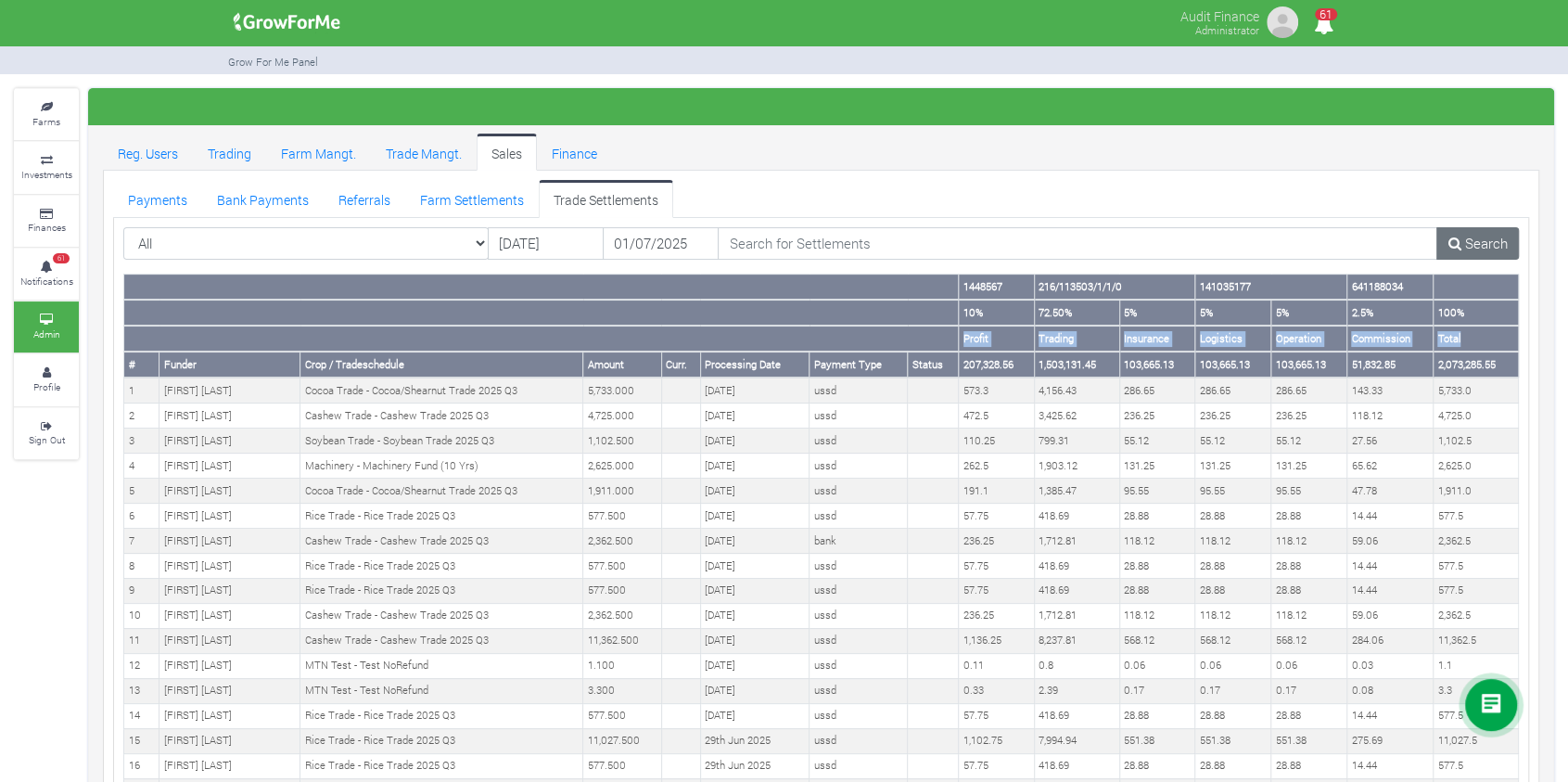 click on "Profit
Trading
Insurance
Logistics
Operation
Commission
Total" at bounding box center [822, 339] 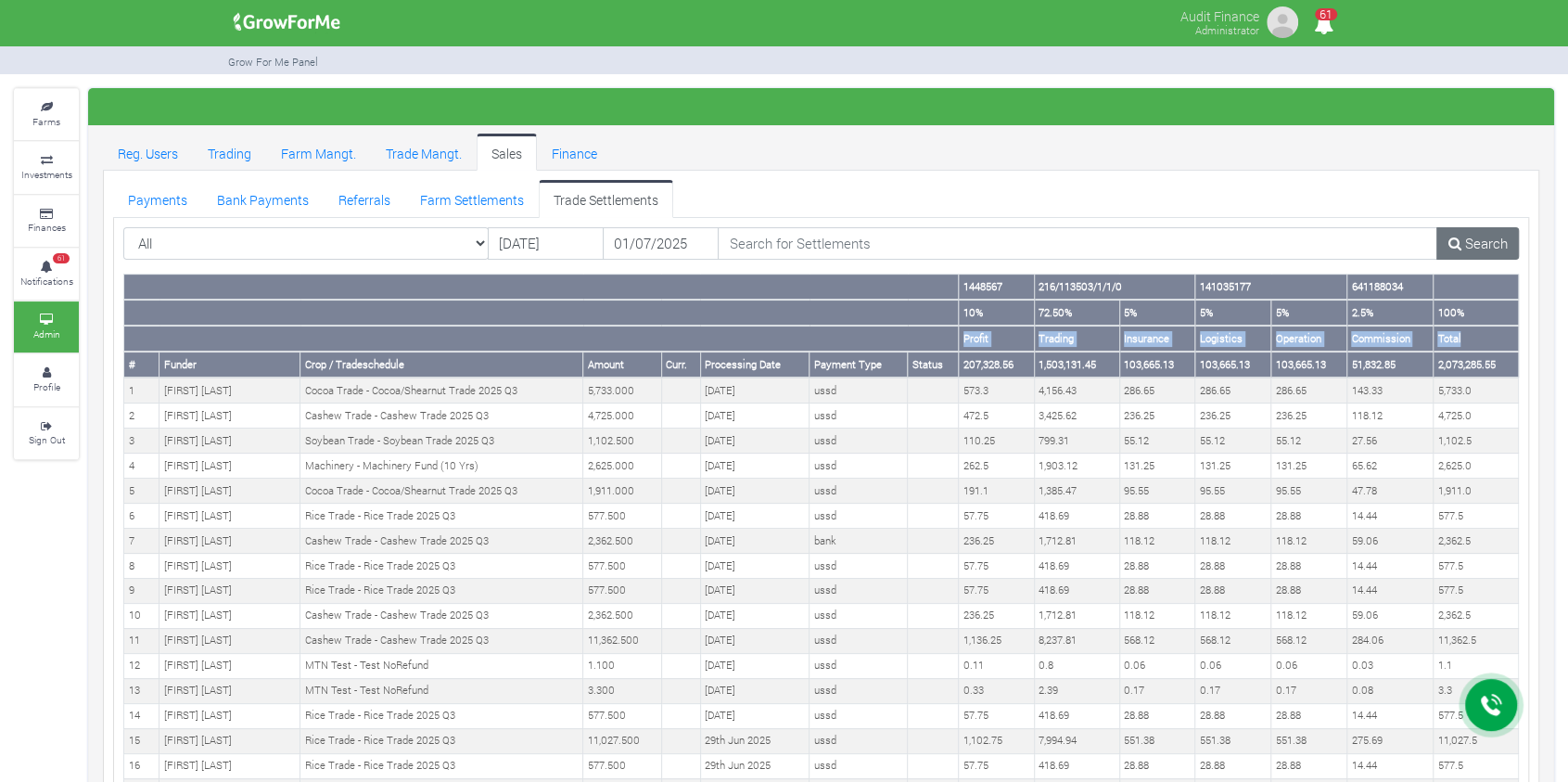 copy on "Profit
Trading
Insurance
Logistics
Operation
Commission
Total" 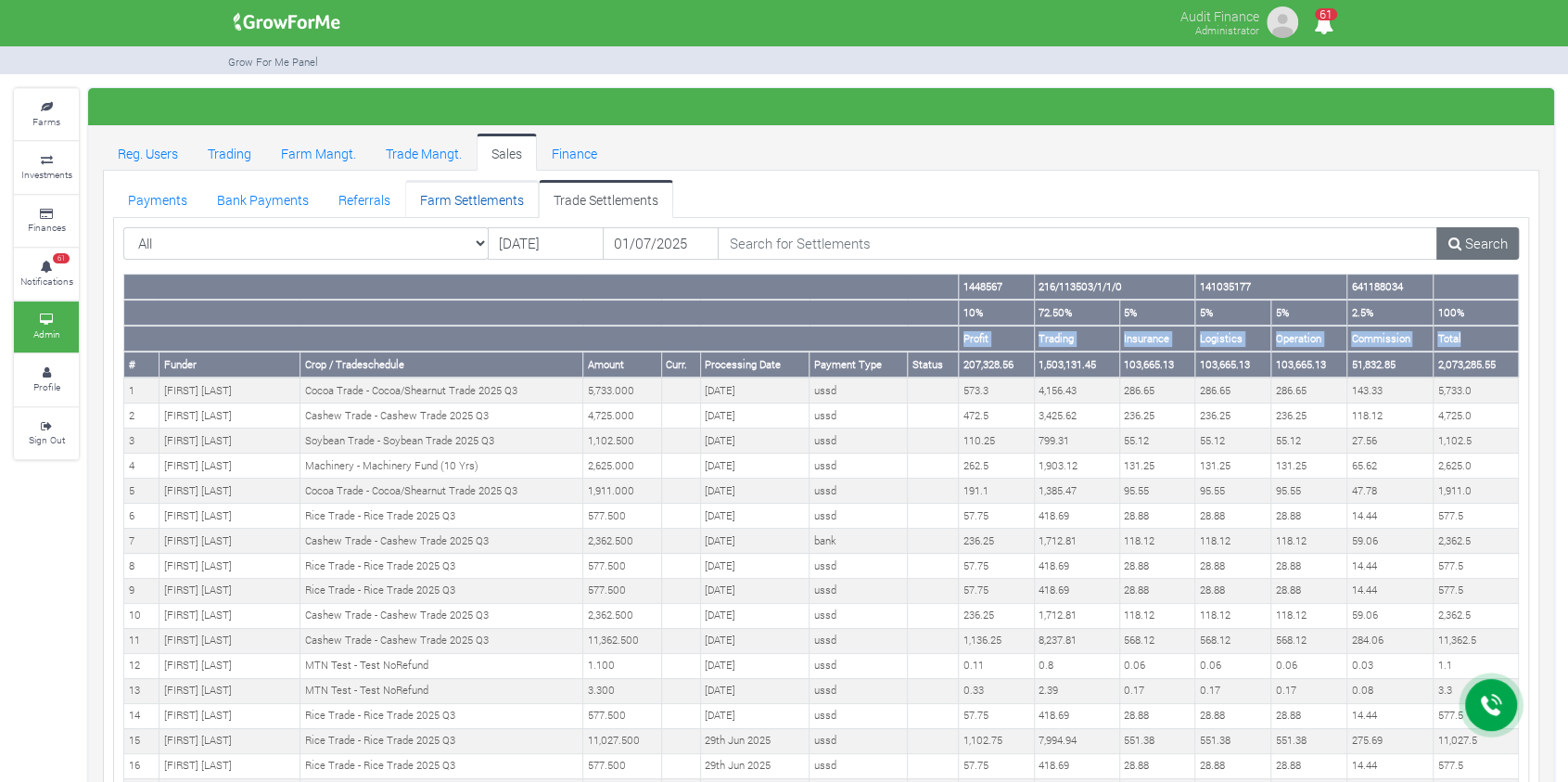 click on "Farm Settlements" at bounding box center [472, 199] 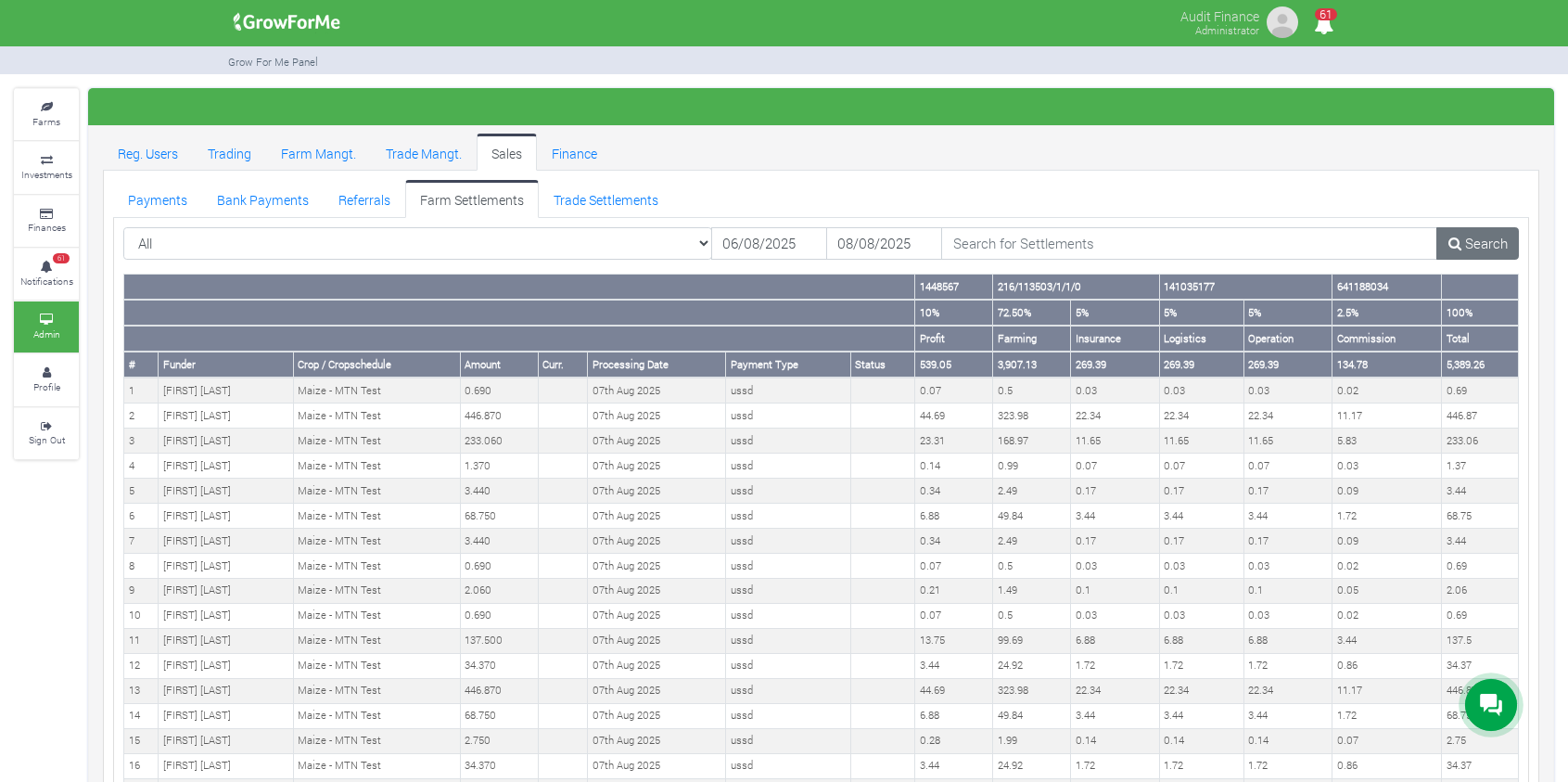 scroll, scrollTop: 0, scrollLeft: 0, axis: both 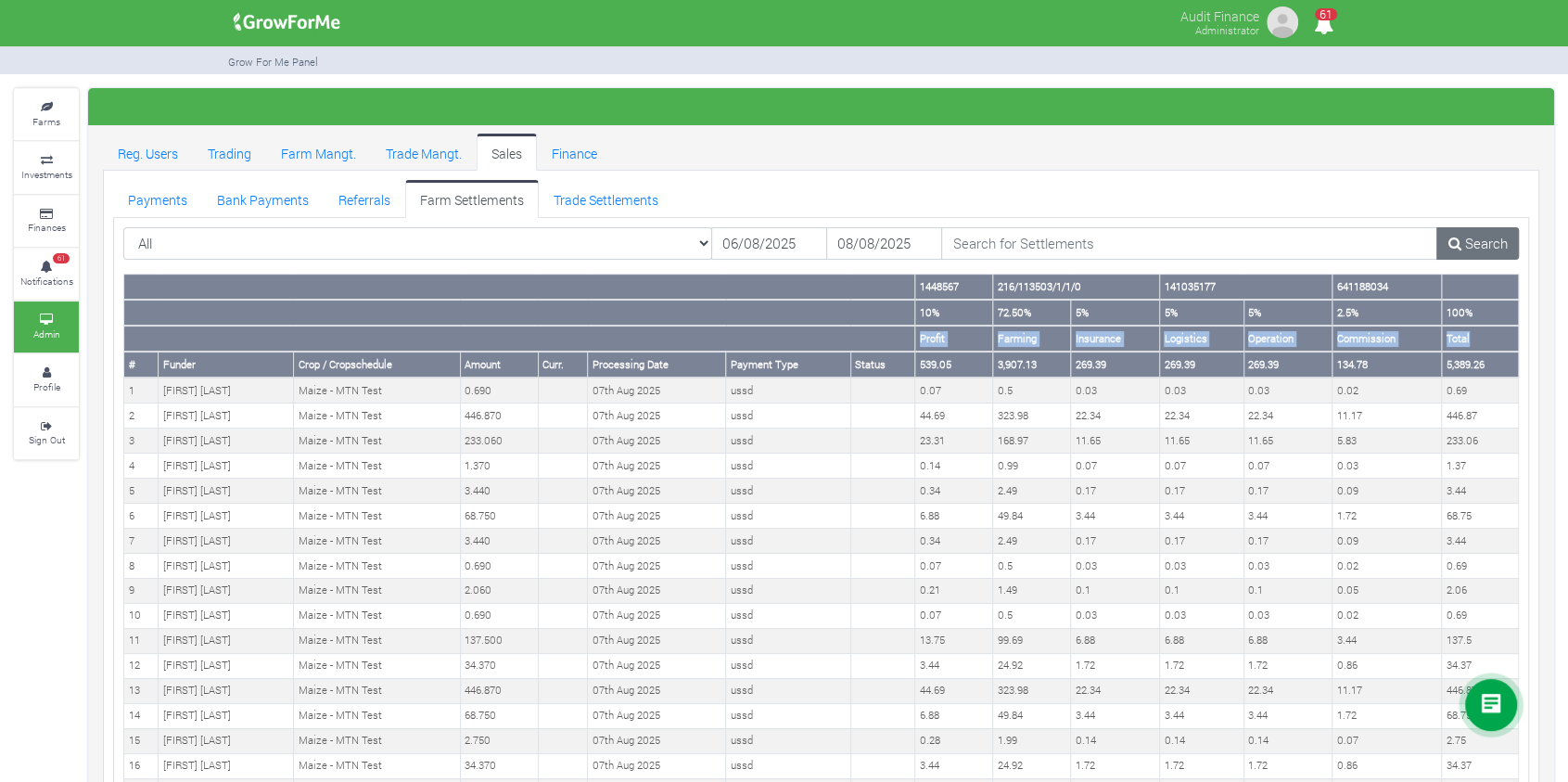 drag, startPoint x: 962, startPoint y: 338, endPoint x: 1483, endPoint y: 334, distance: 521.0154 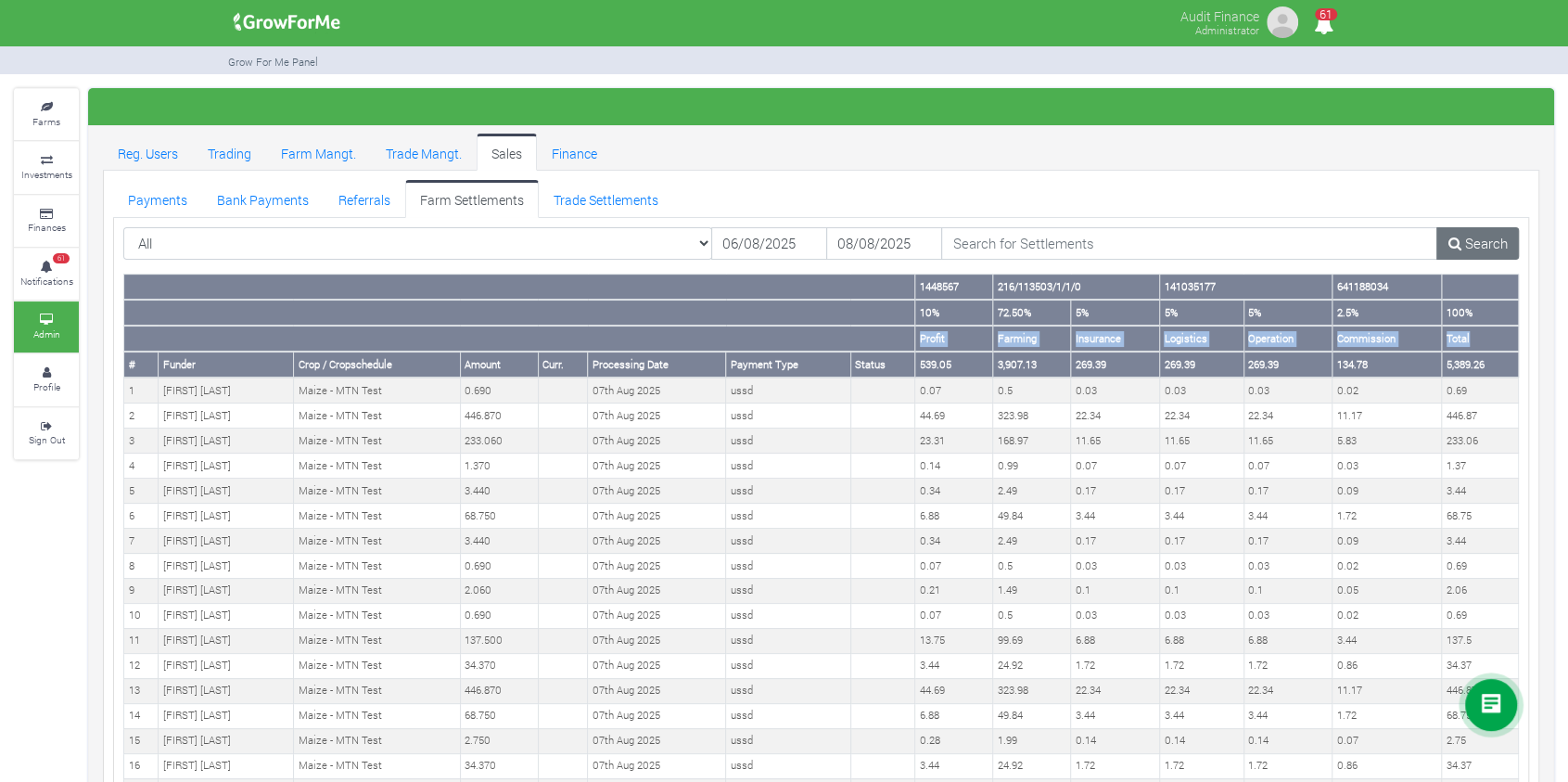 click on "Profit
Farming
Insurance
Logistics
Operation
Commission
Total" at bounding box center (822, 339) 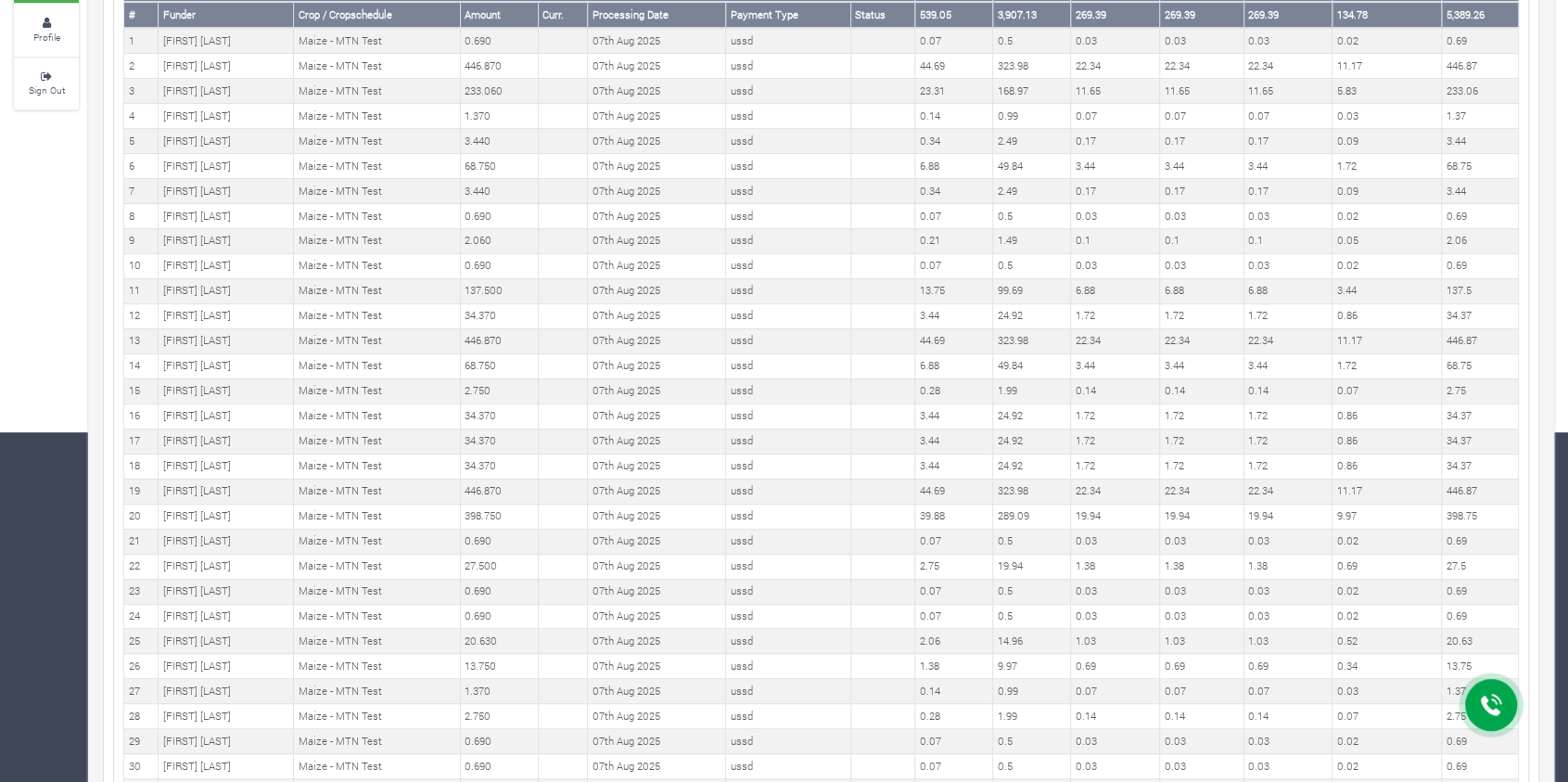scroll, scrollTop: 0, scrollLeft: 0, axis: both 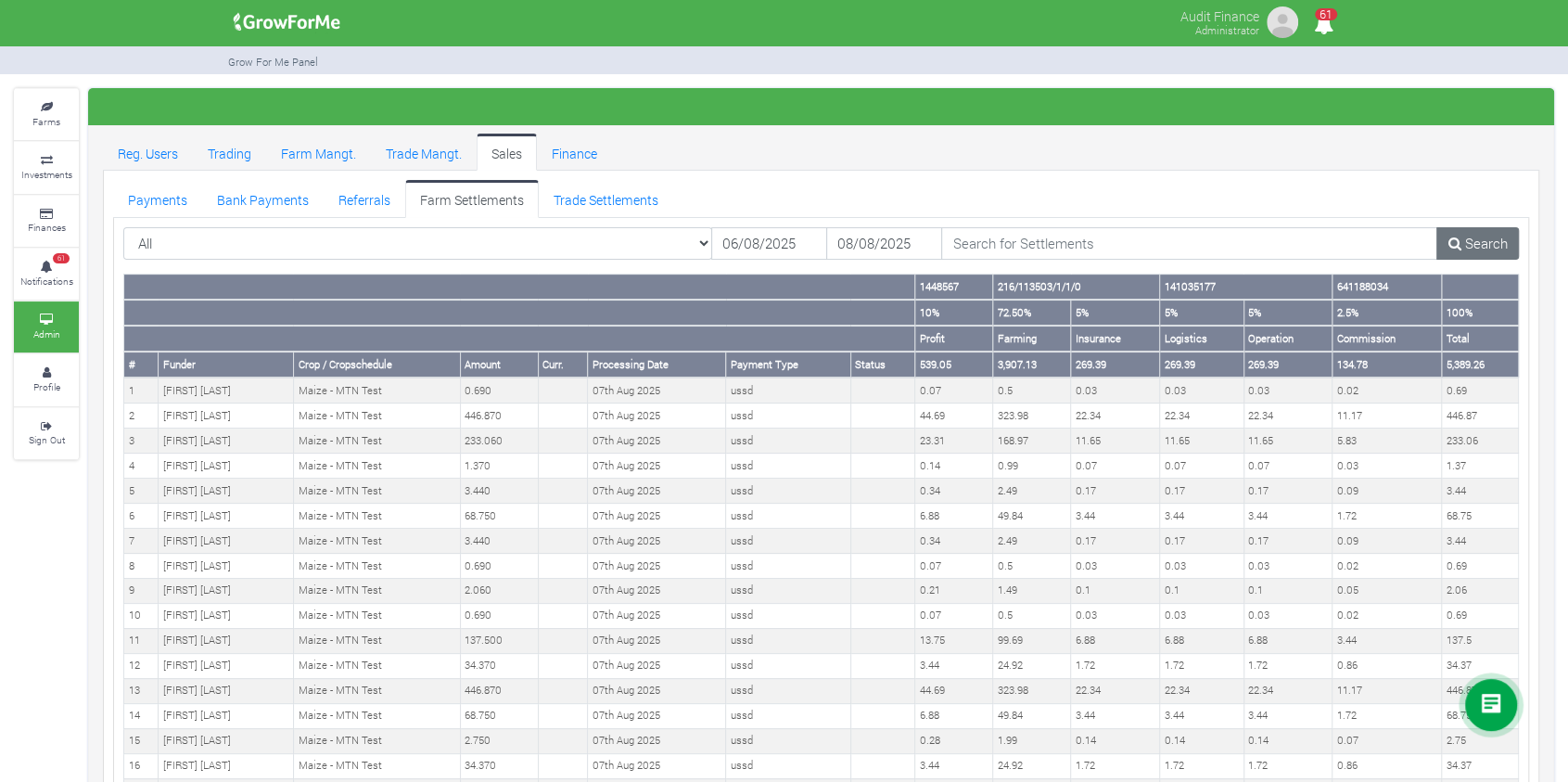 click on "Reg. Users
Trading
Farm Mangt.
Trade Mangt.
Sales
Finance" at bounding box center [821, 152] 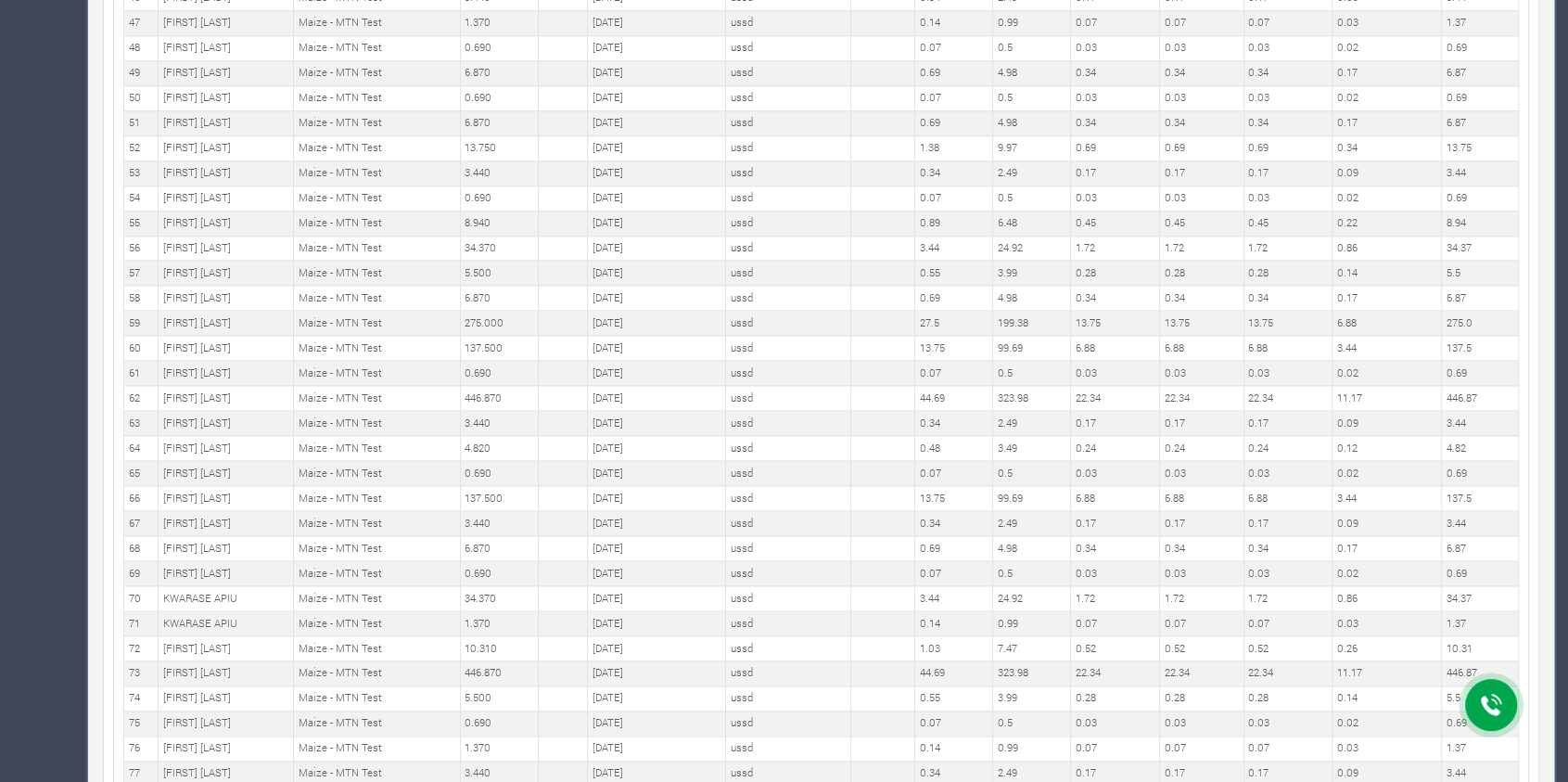 scroll, scrollTop: 1883, scrollLeft: 0, axis: vertical 